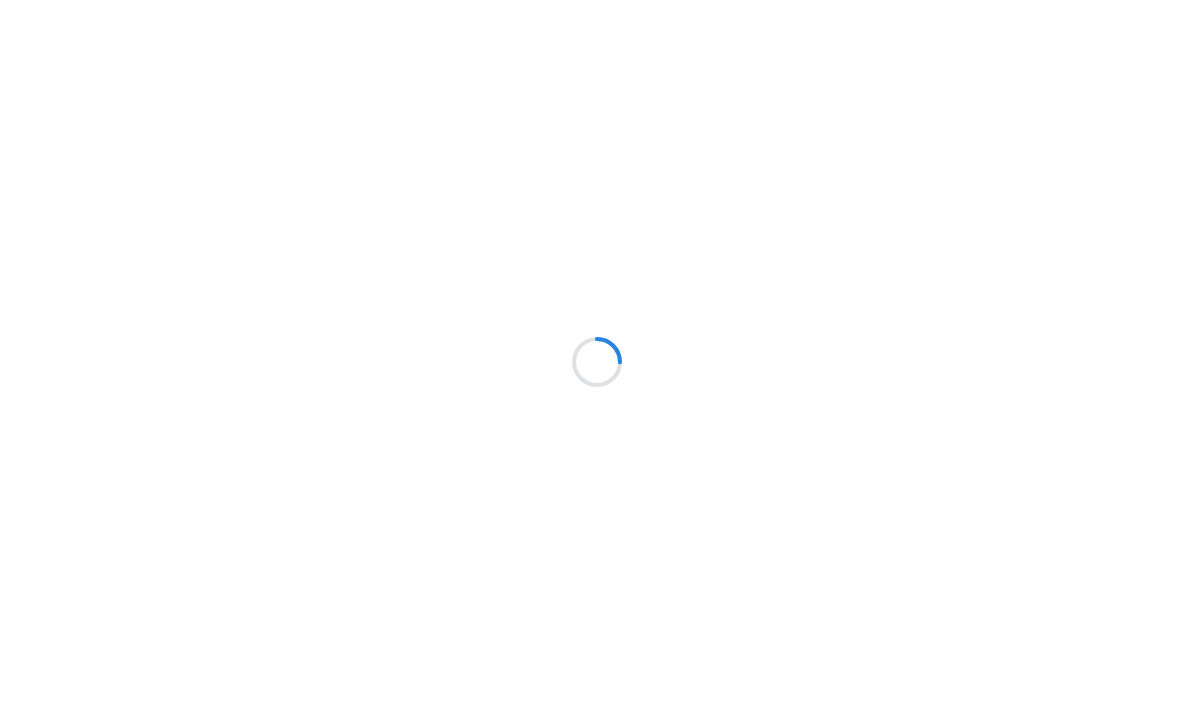 scroll, scrollTop: 1, scrollLeft: 0, axis: vertical 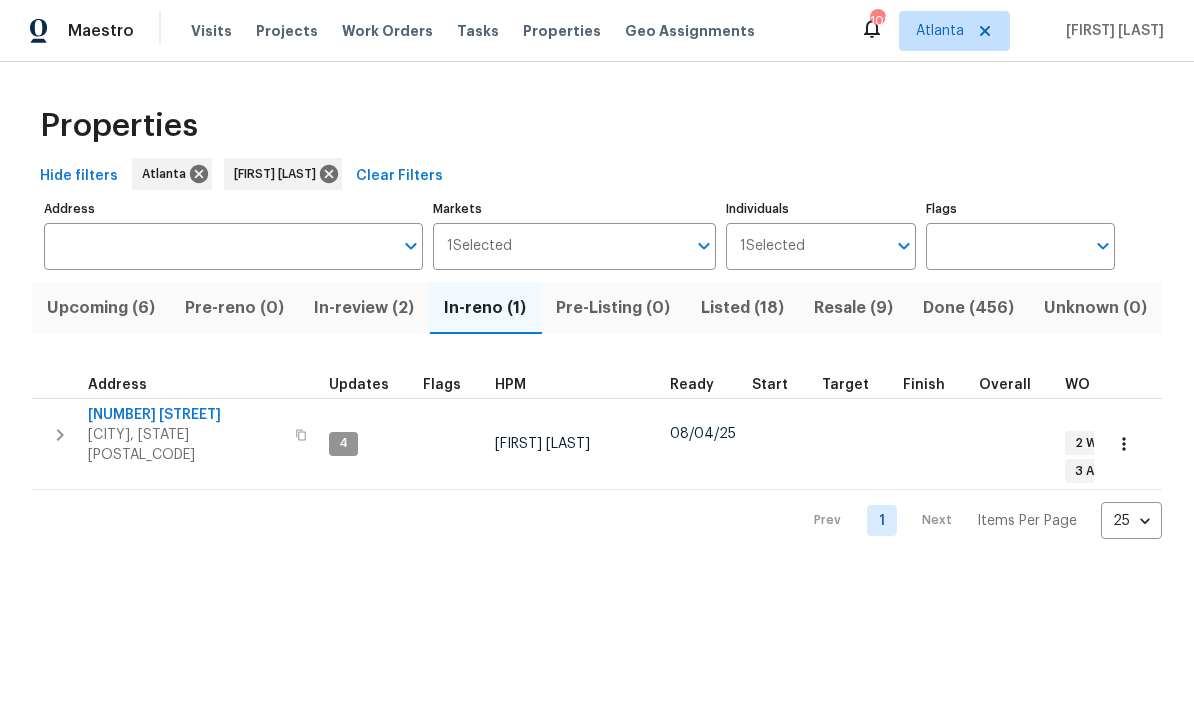 click on "In-reno (1)" at bounding box center [485, 309] 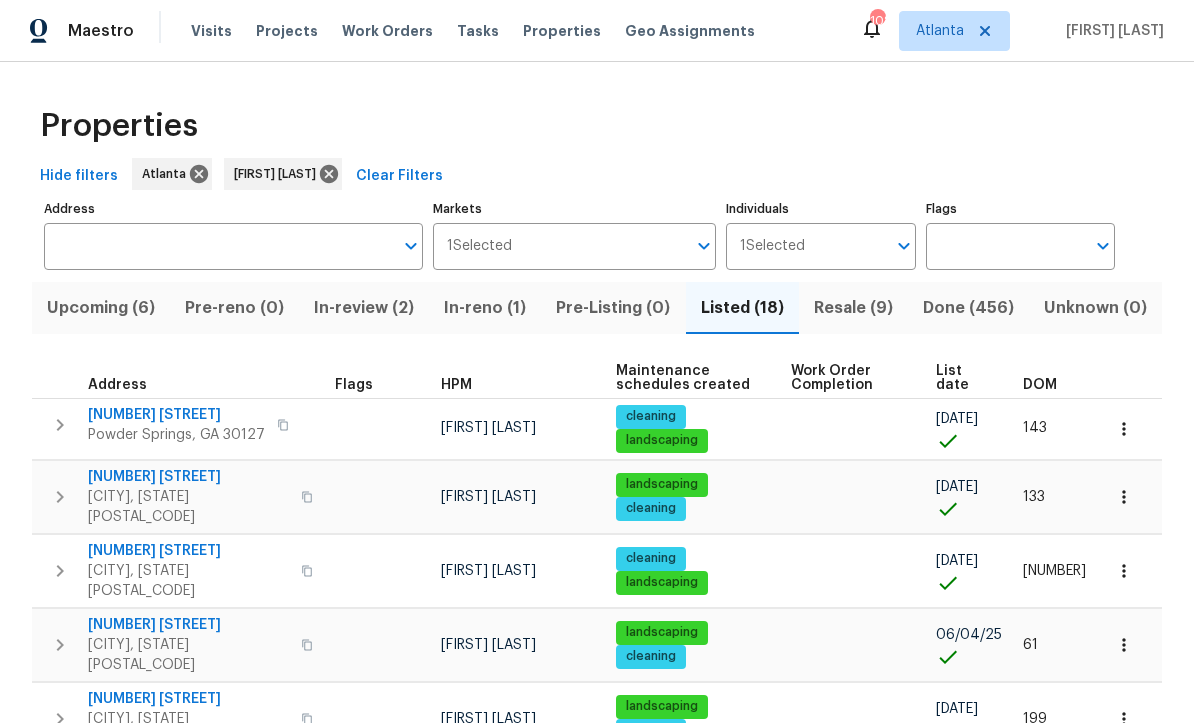 scroll, scrollTop: 1, scrollLeft: 0, axis: vertical 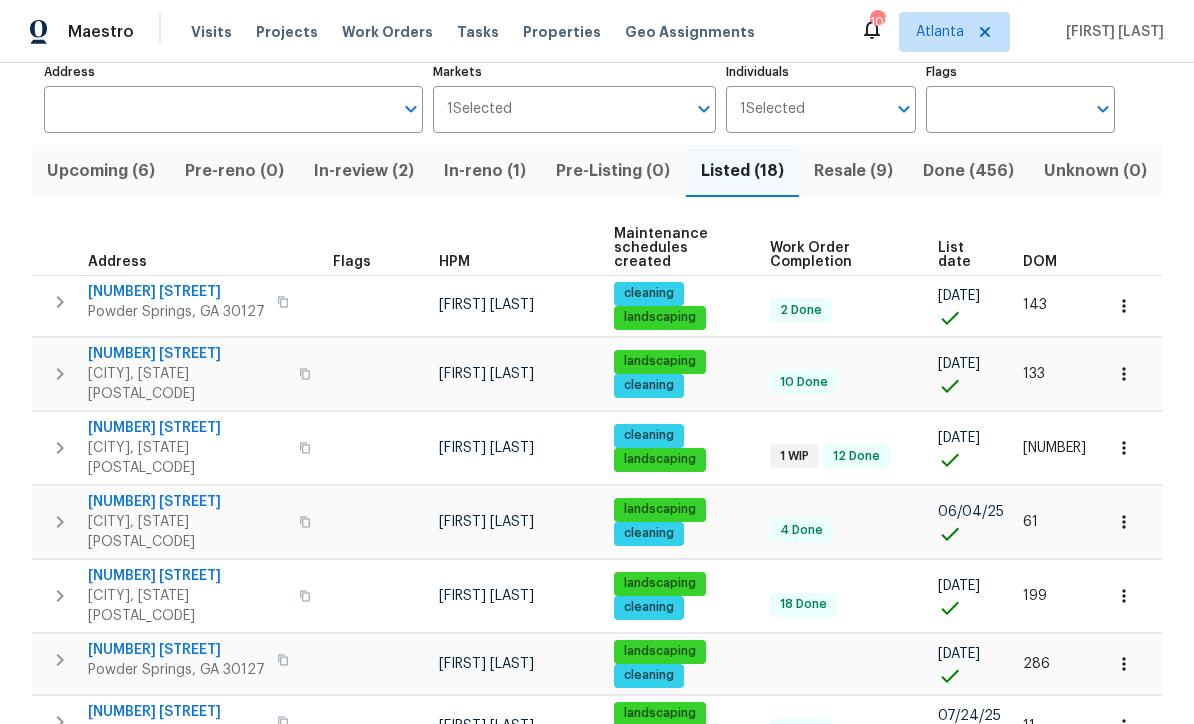 click on "305 Crest Pointe S" at bounding box center (187, 428) 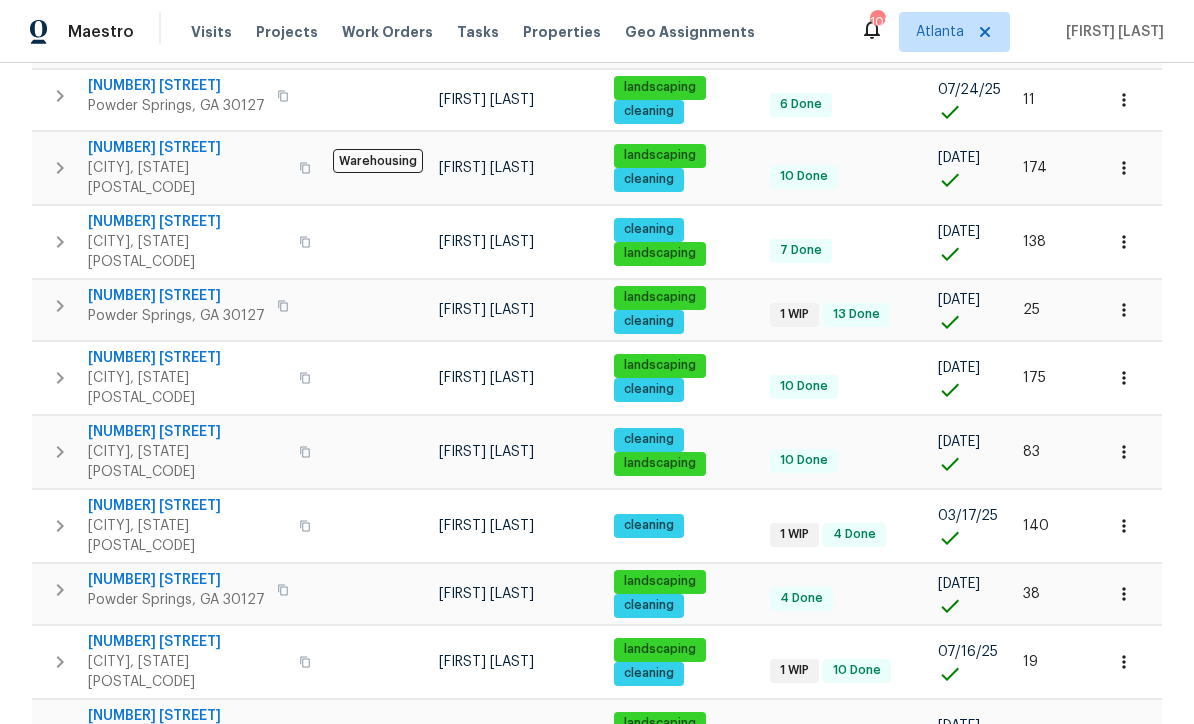 scroll, scrollTop: 762, scrollLeft: 0, axis: vertical 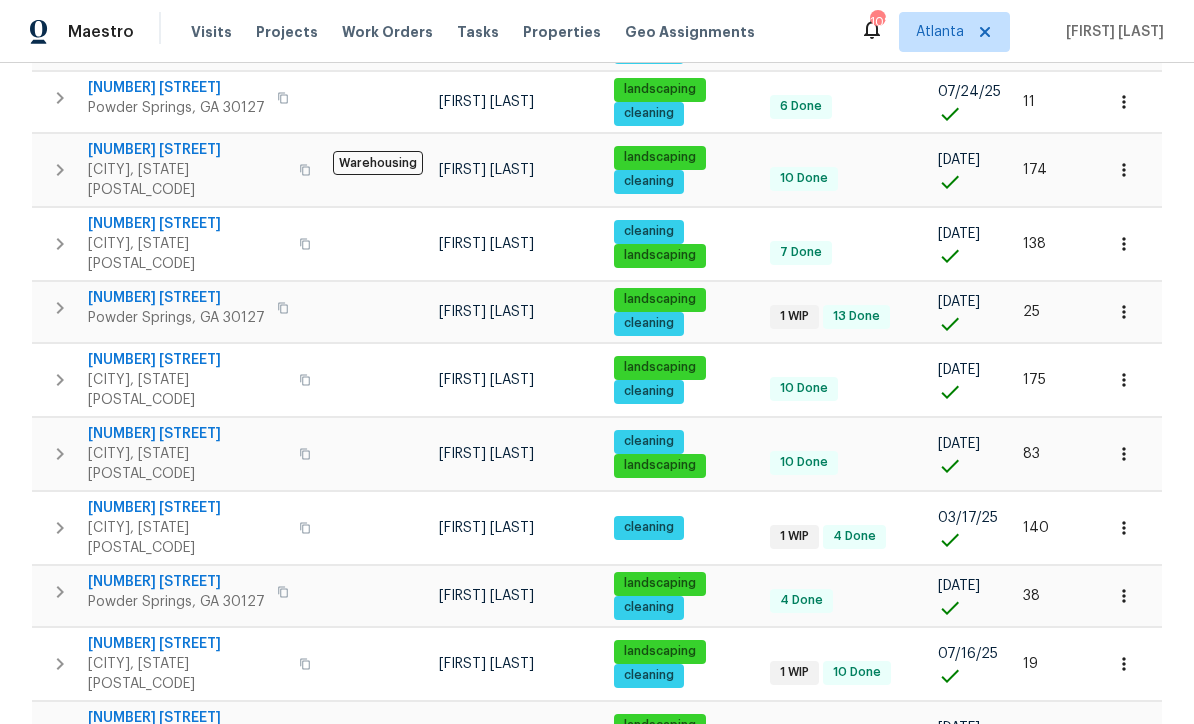 click on "Powder Springs, GA 30127" at bounding box center (176, 318) 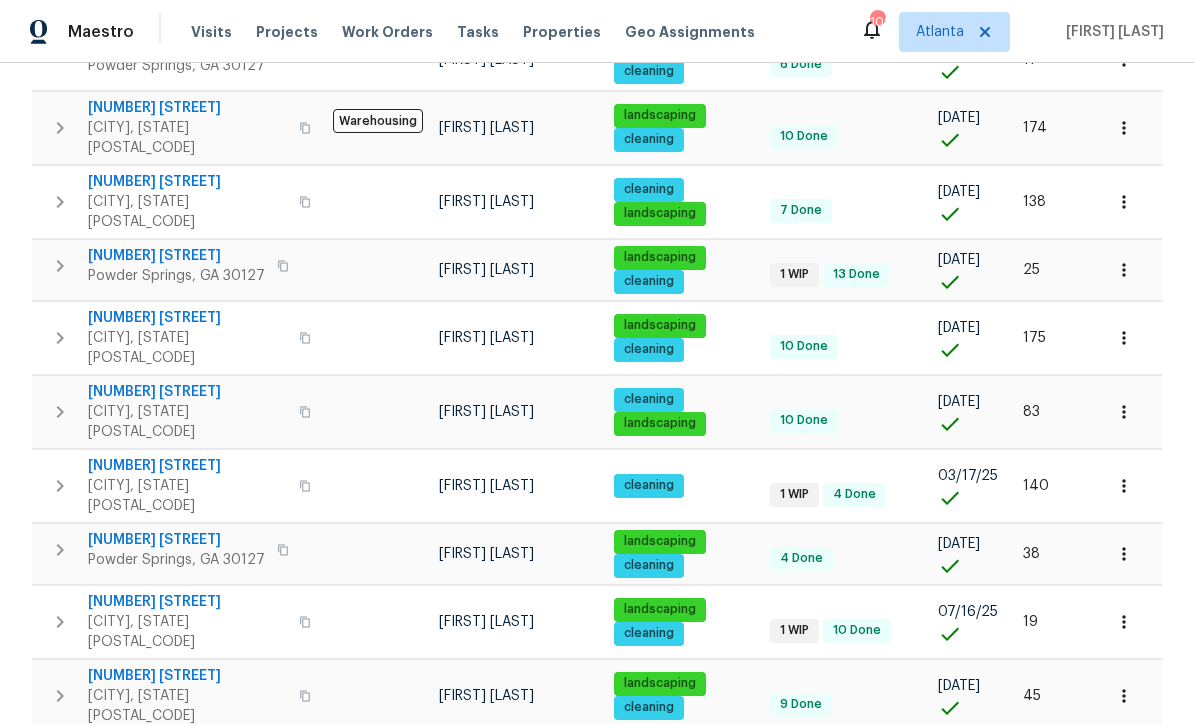 scroll, scrollTop: 803, scrollLeft: 0, axis: vertical 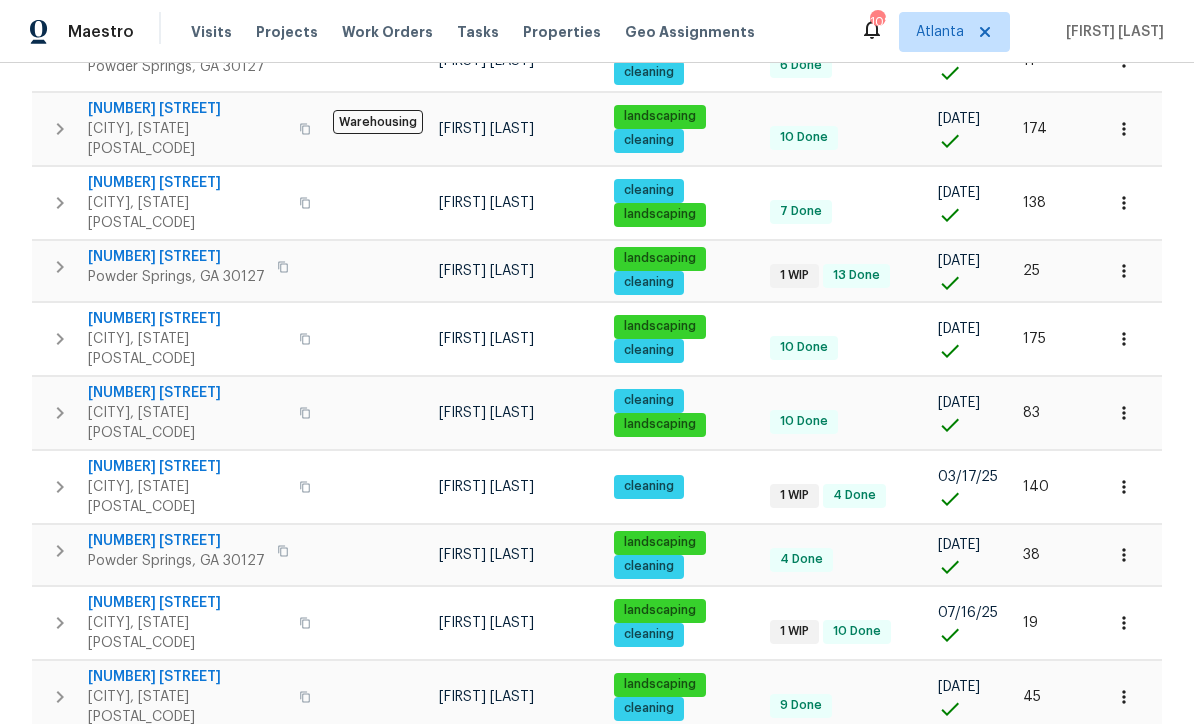 click on "138 Muirwood Dr" at bounding box center [187, 603] 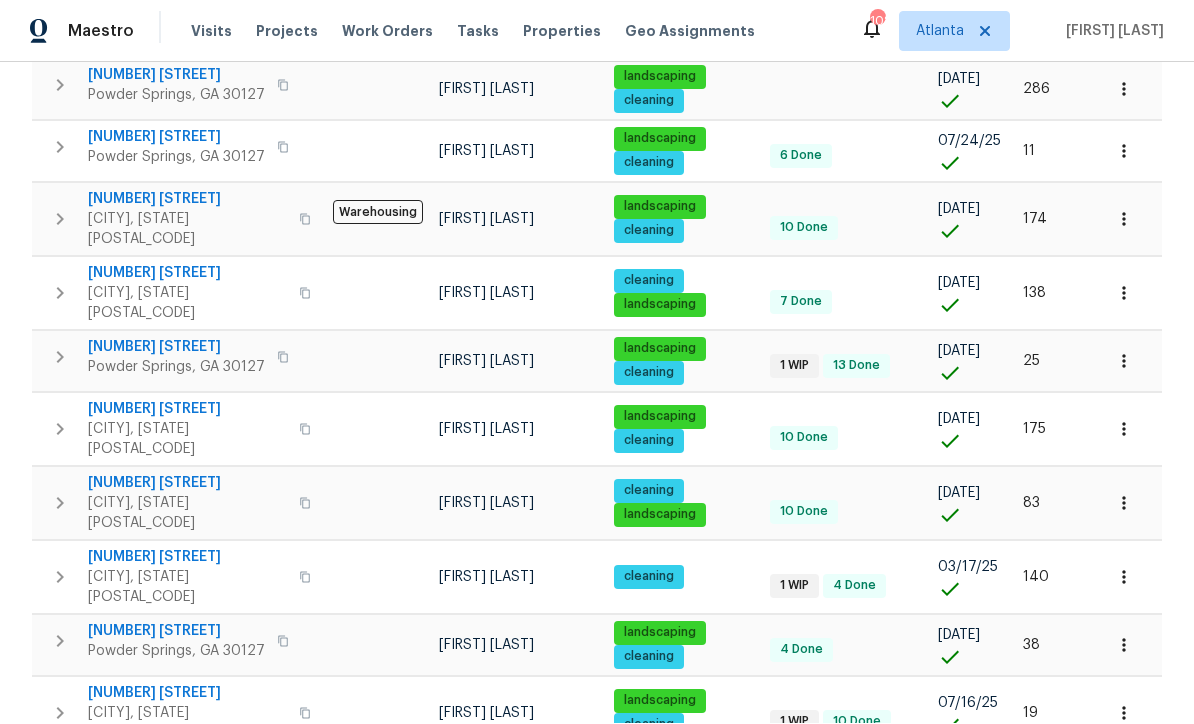 scroll, scrollTop: 709, scrollLeft: 0, axis: vertical 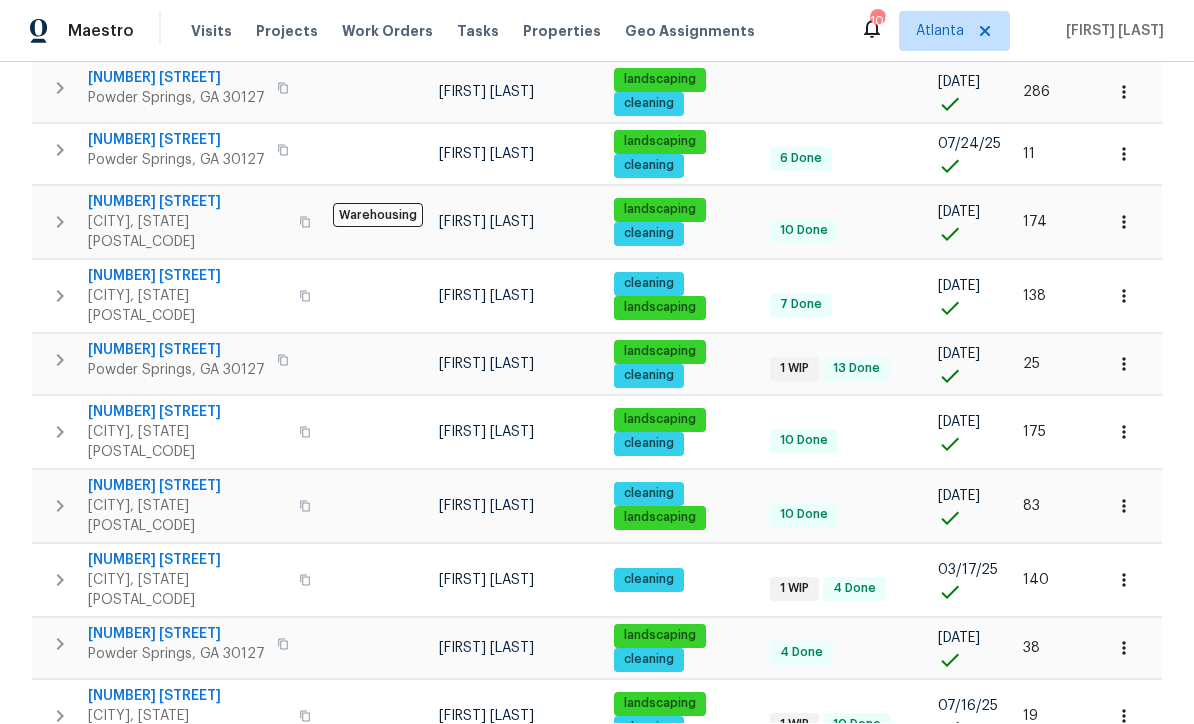 click on "27 Crescent Chase" at bounding box center (187, 561) 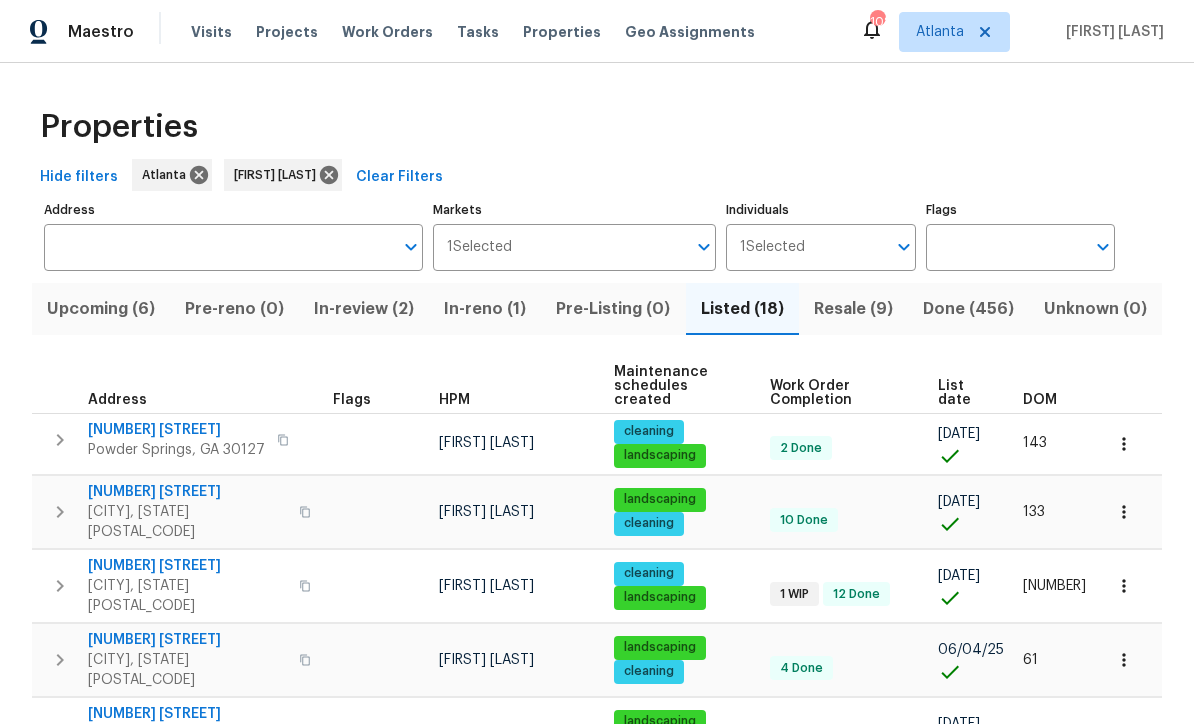 scroll, scrollTop: 0, scrollLeft: 0, axis: both 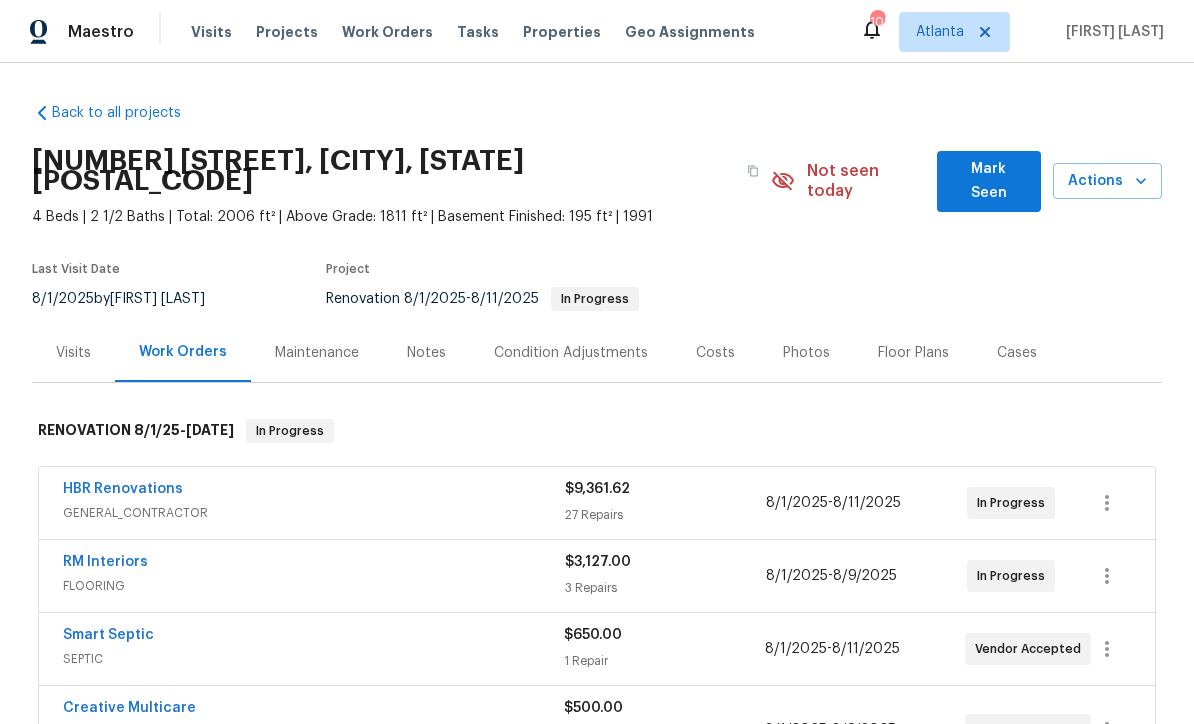 click on "Mark Seen" at bounding box center [989, 181] 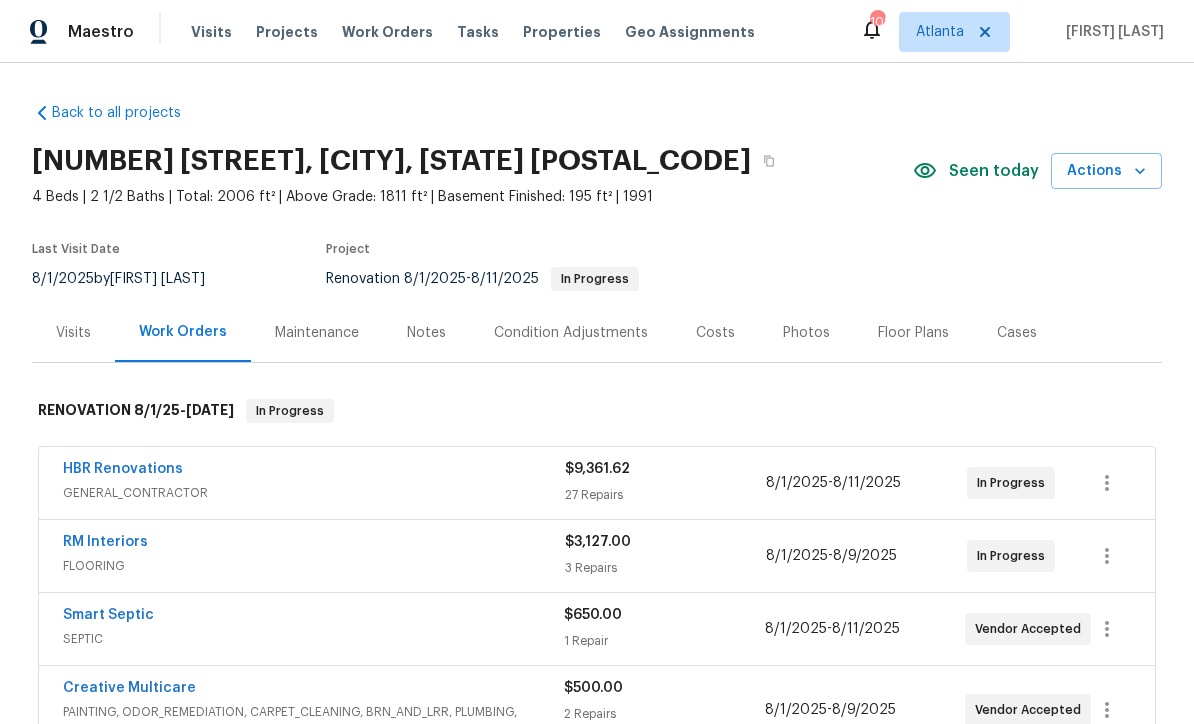 scroll, scrollTop: 0, scrollLeft: 0, axis: both 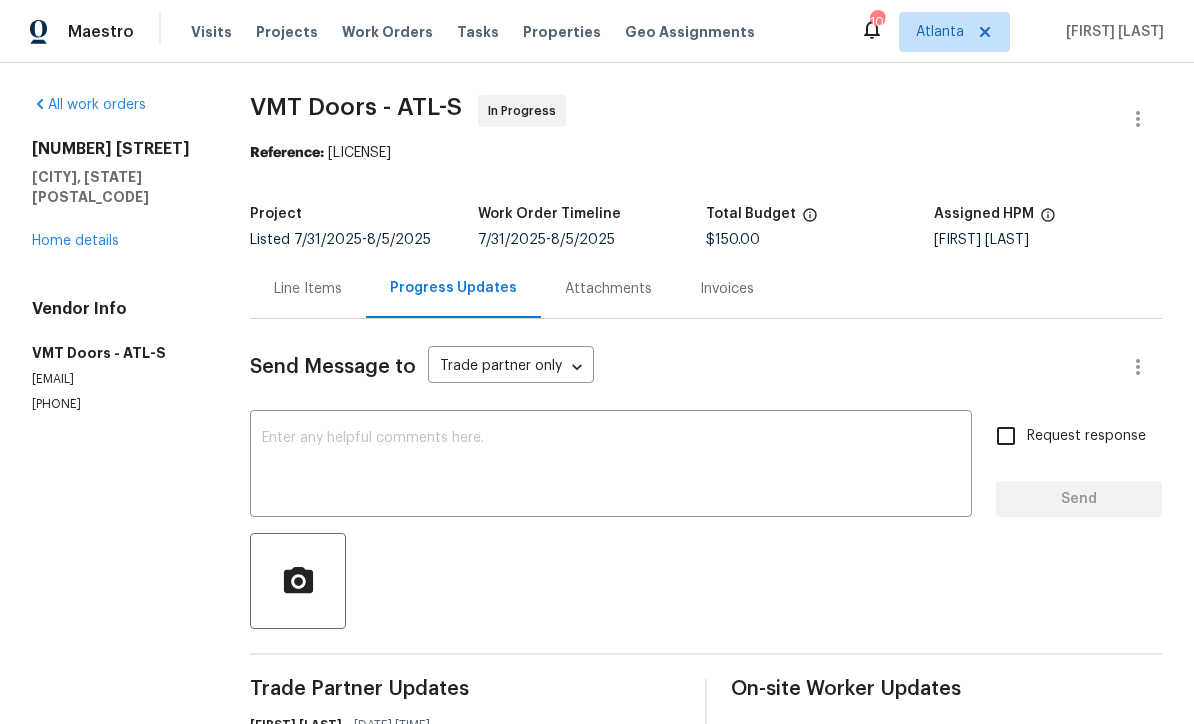 click on "Home details" at bounding box center (75, 241) 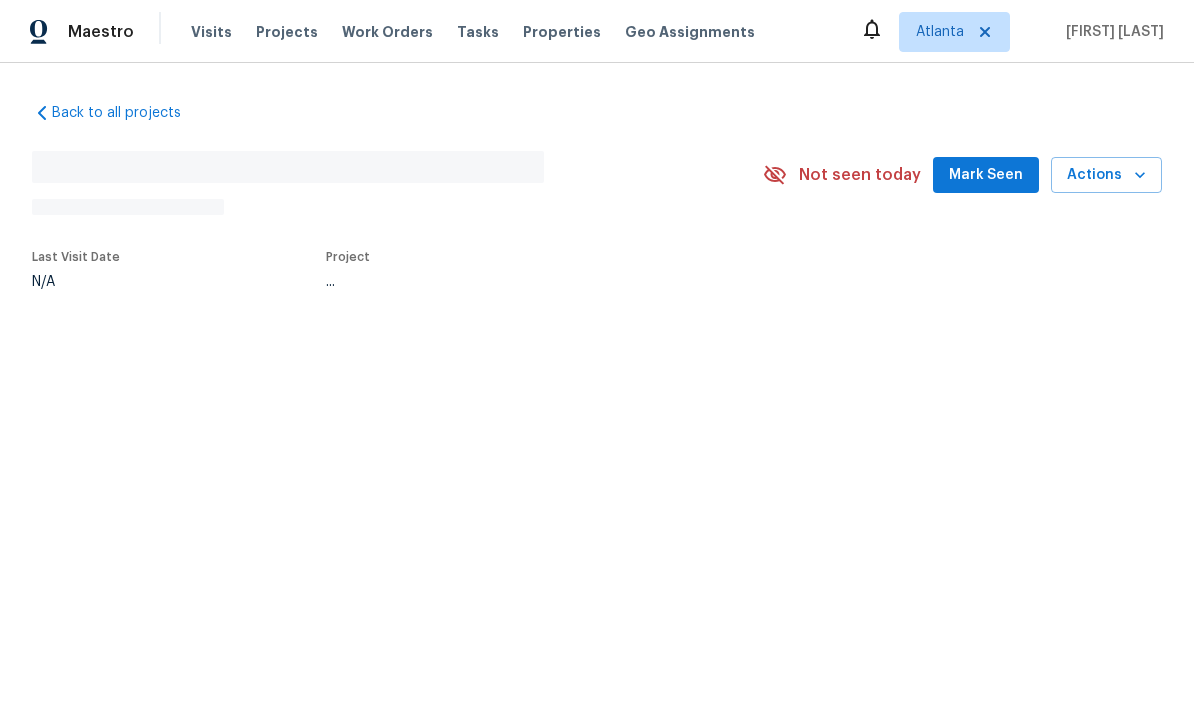 scroll, scrollTop: 0, scrollLeft: 0, axis: both 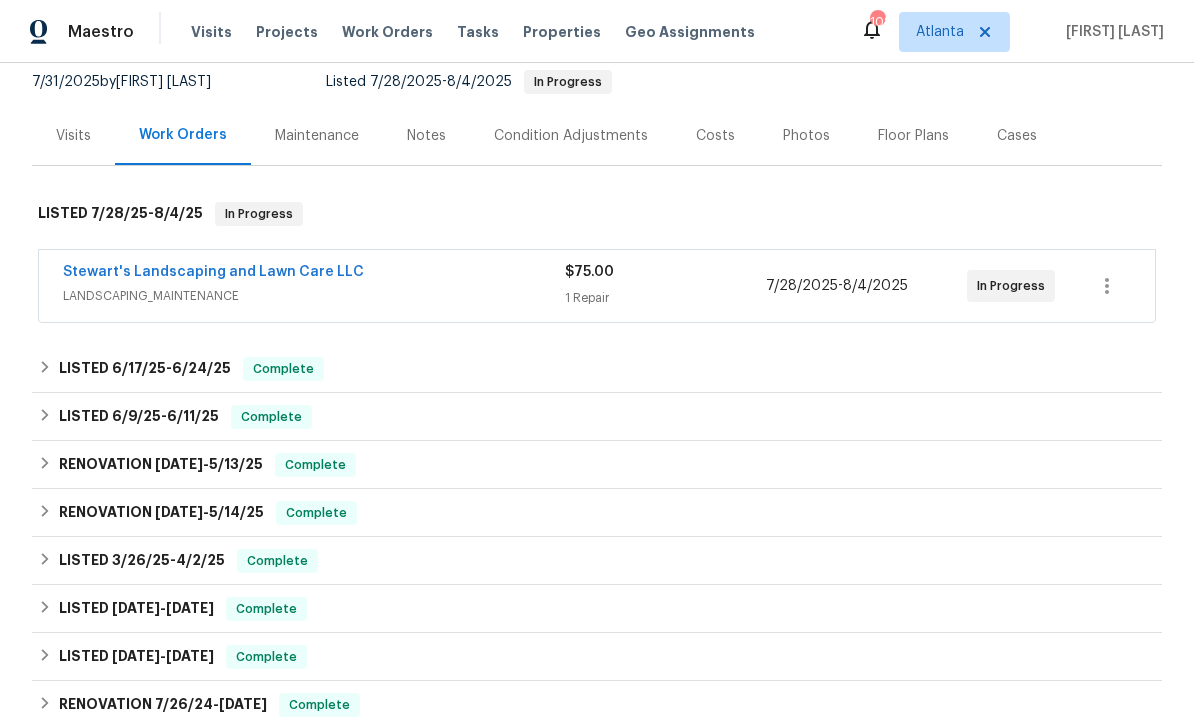 click on "Stewart's Landscaping and Lawn Care LLC" at bounding box center (213, 272) 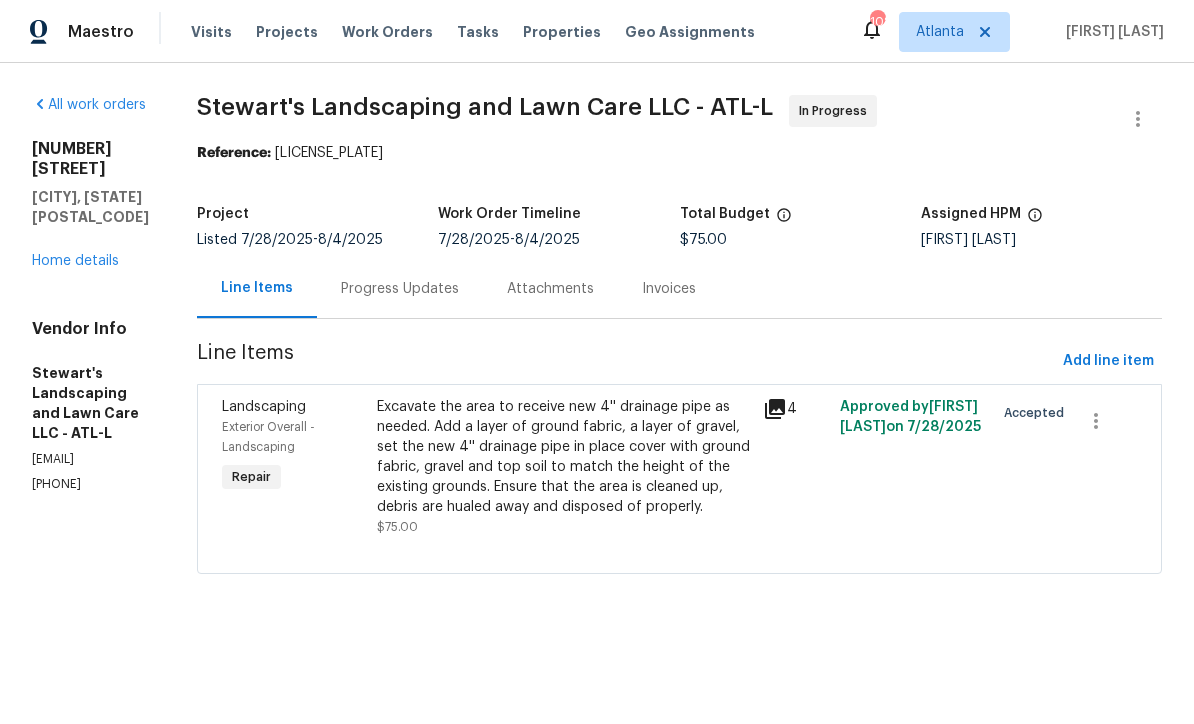 click on "Progress Updates" at bounding box center (400, 289) 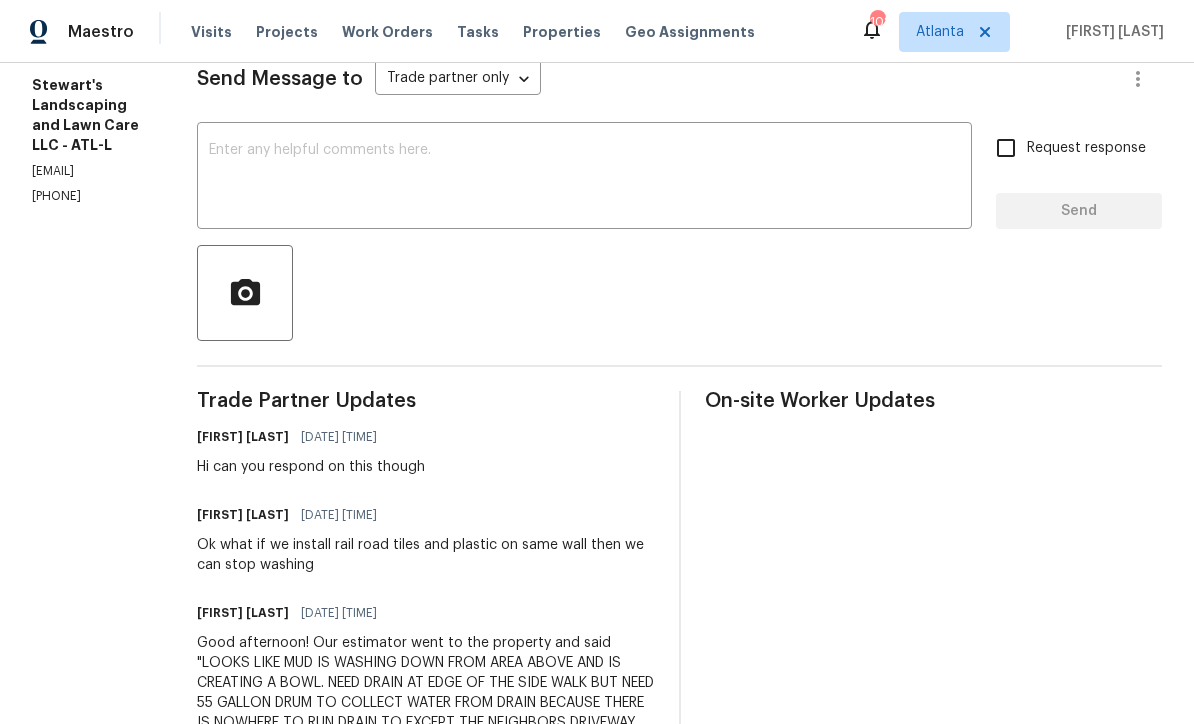scroll, scrollTop: 286, scrollLeft: 0, axis: vertical 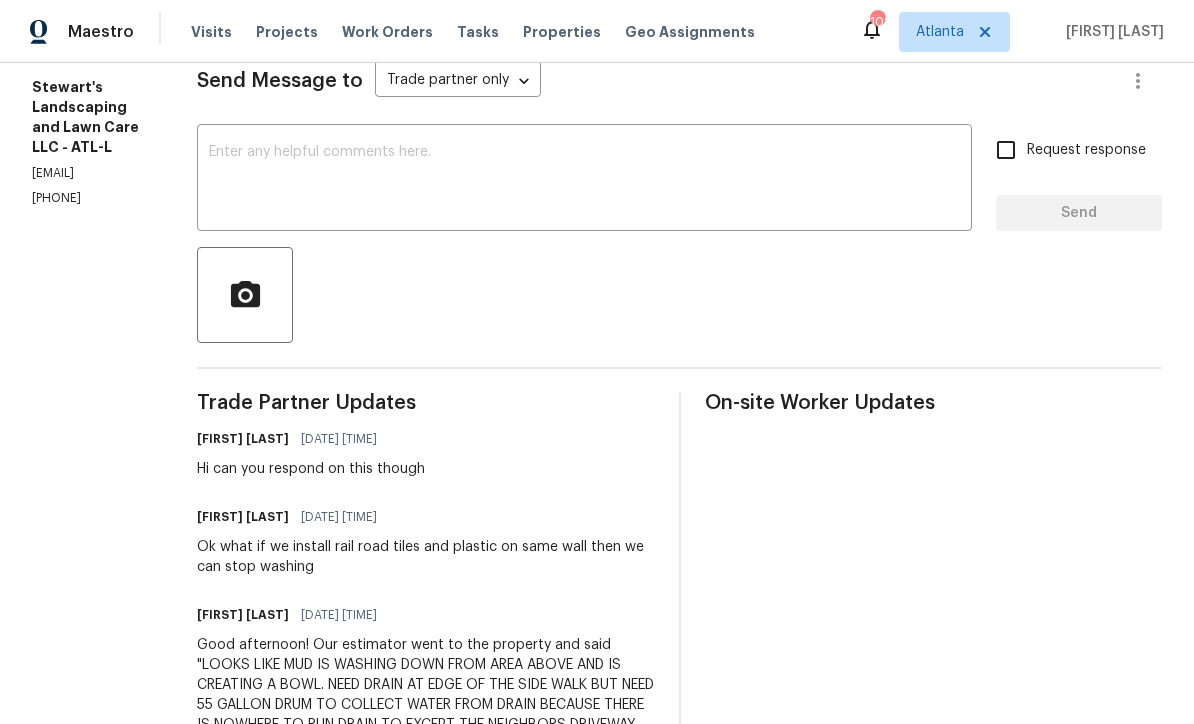 click at bounding box center [584, 180] 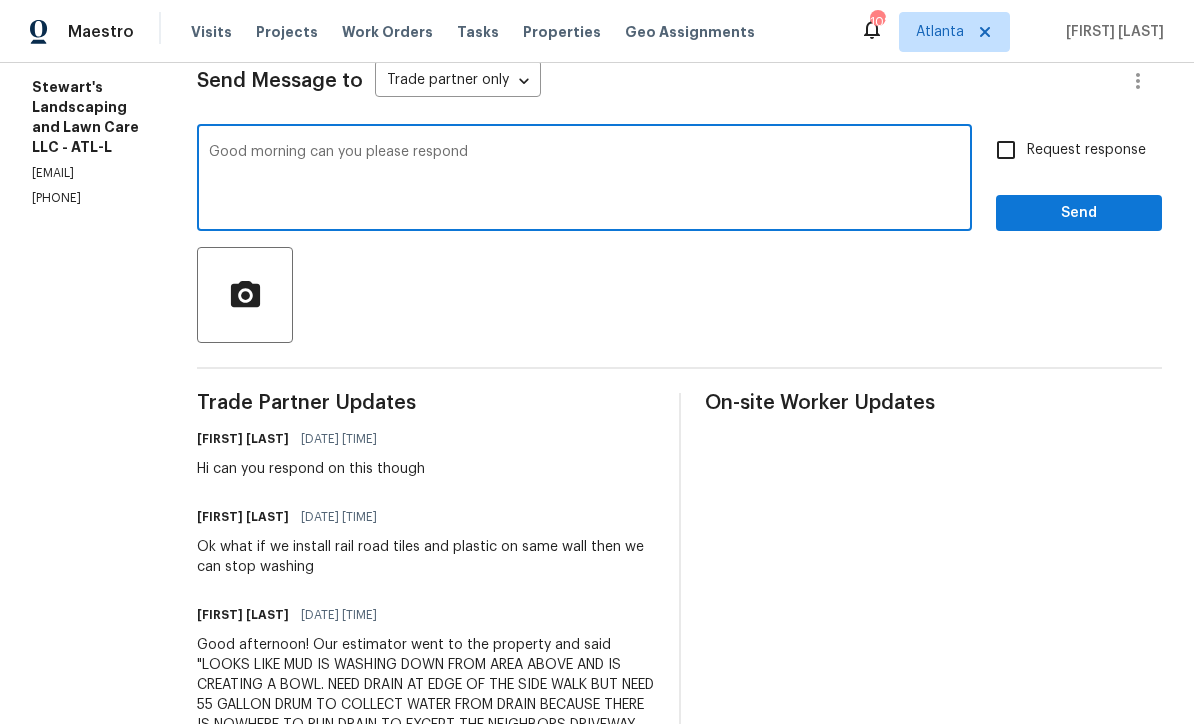 type on "Good morning can you please respond" 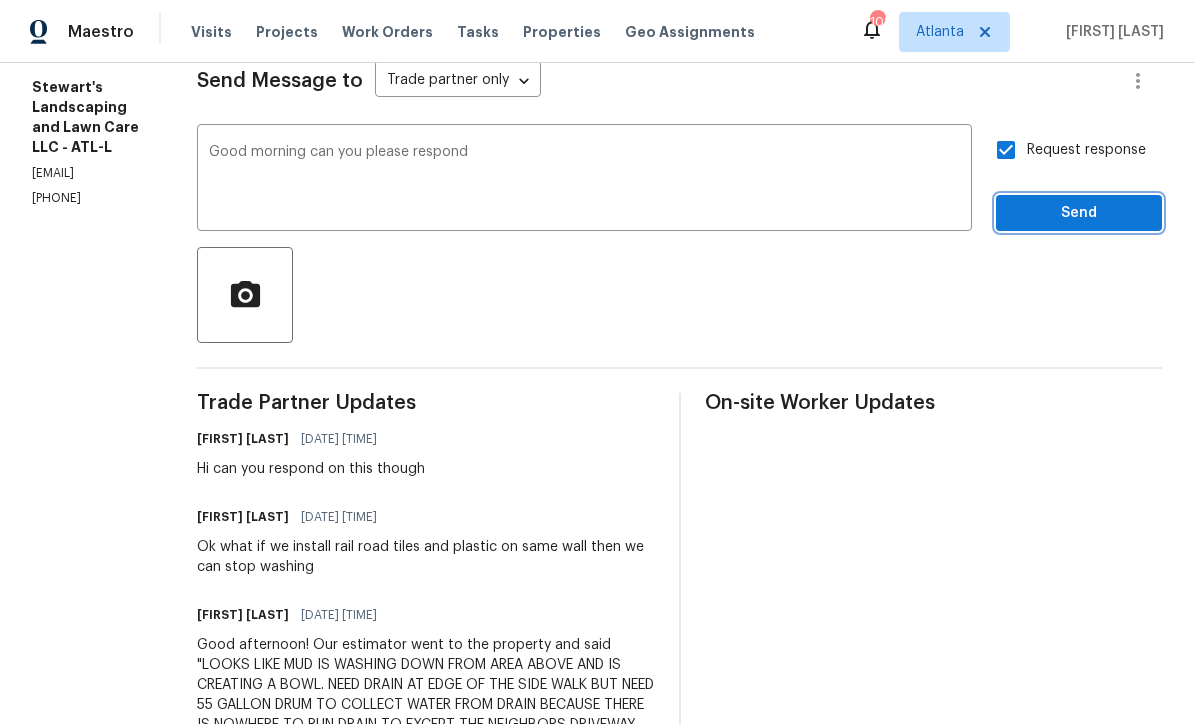 click on "Send" at bounding box center (1079, 213) 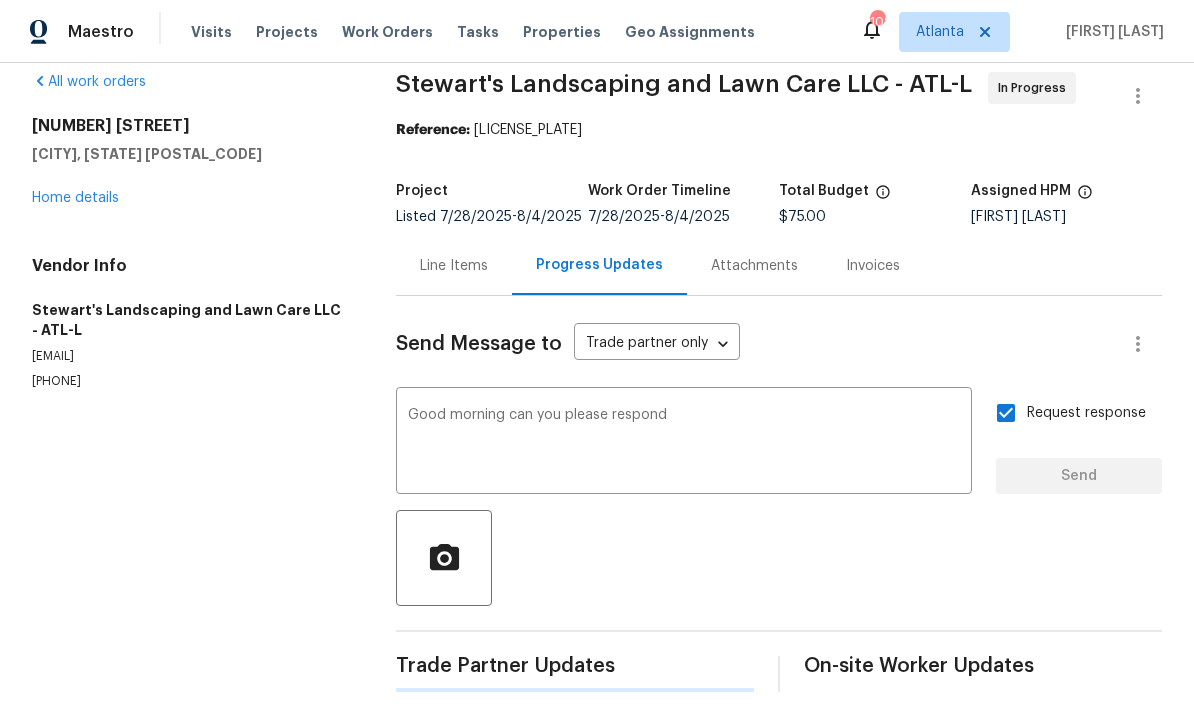 scroll, scrollTop: 0, scrollLeft: 0, axis: both 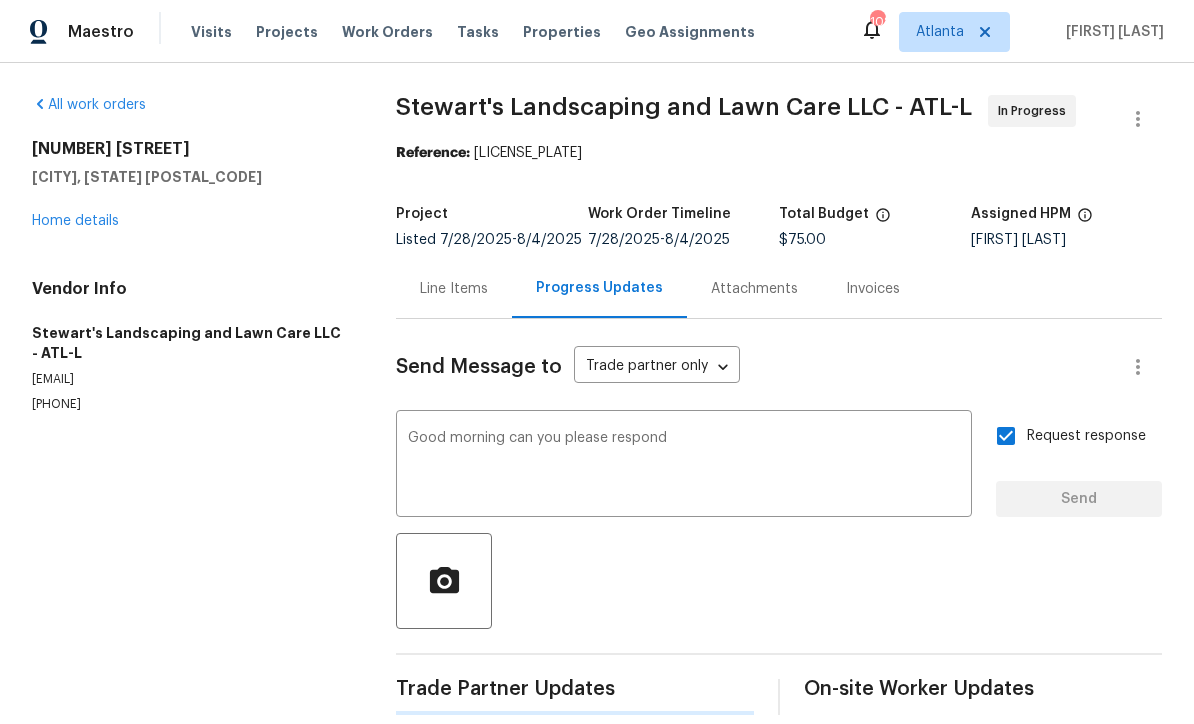 type 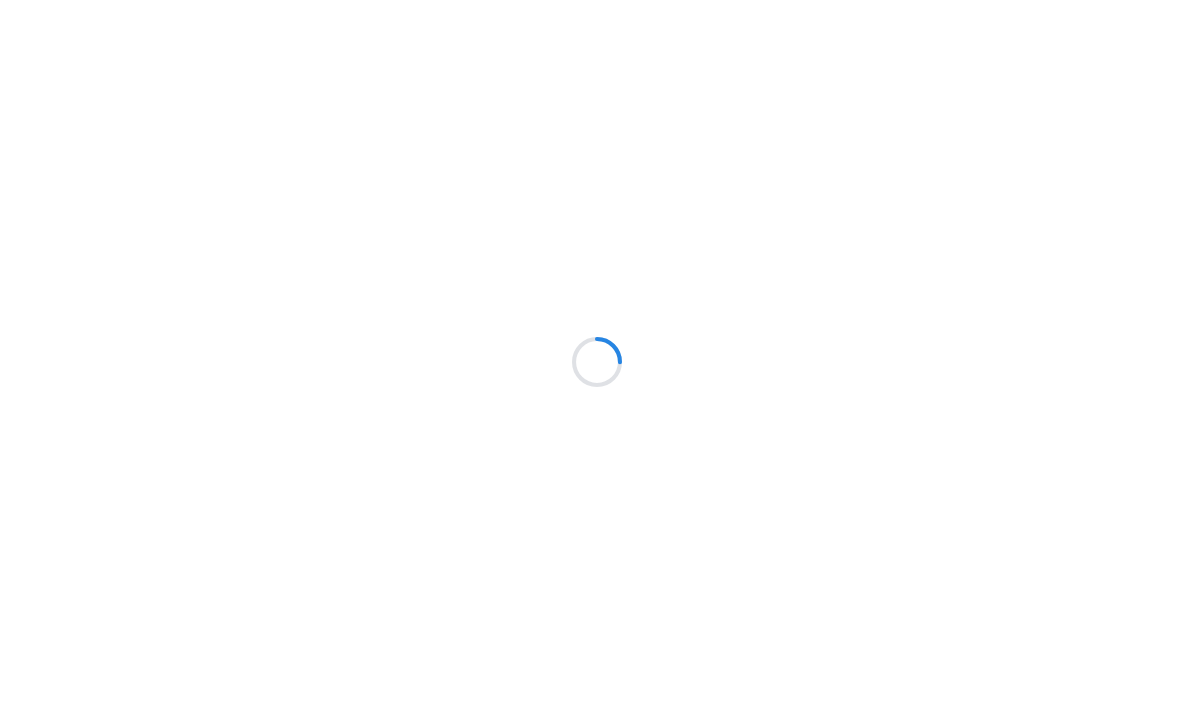 scroll, scrollTop: 0, scrollLeft: 0, axis: both 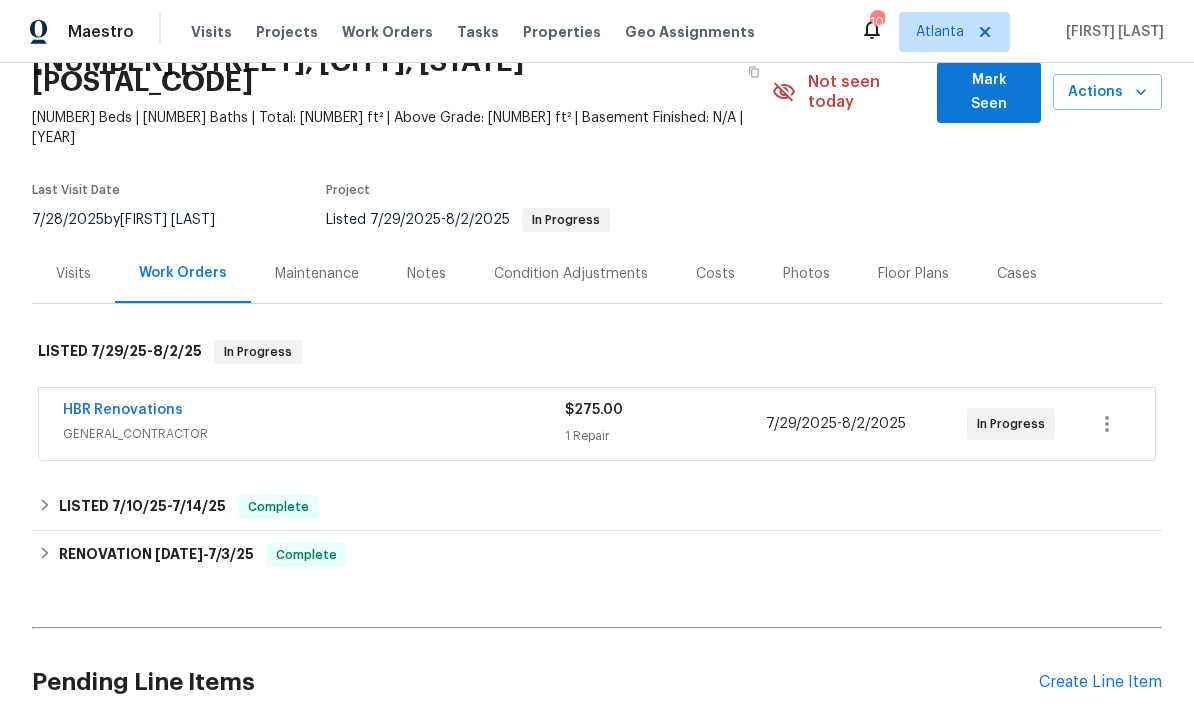 click on "HBR Renovations" at bounding box center [123, 410] 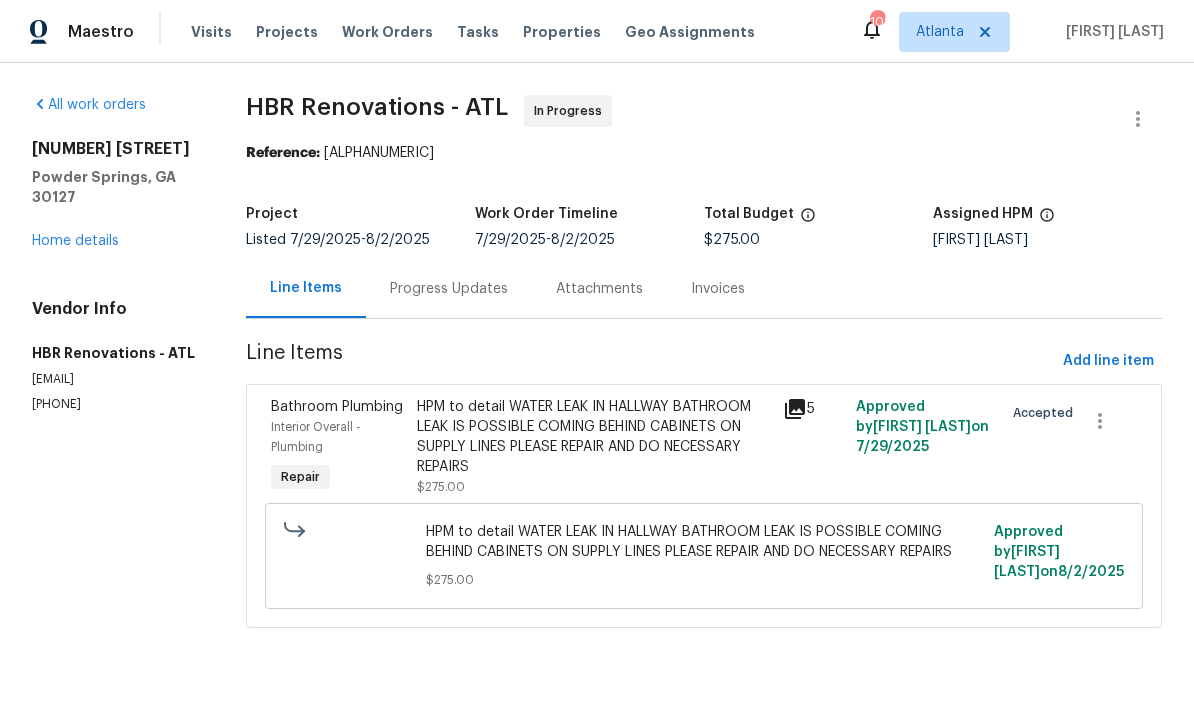 click on "Progress Updates" at bounding box center (449, 289) 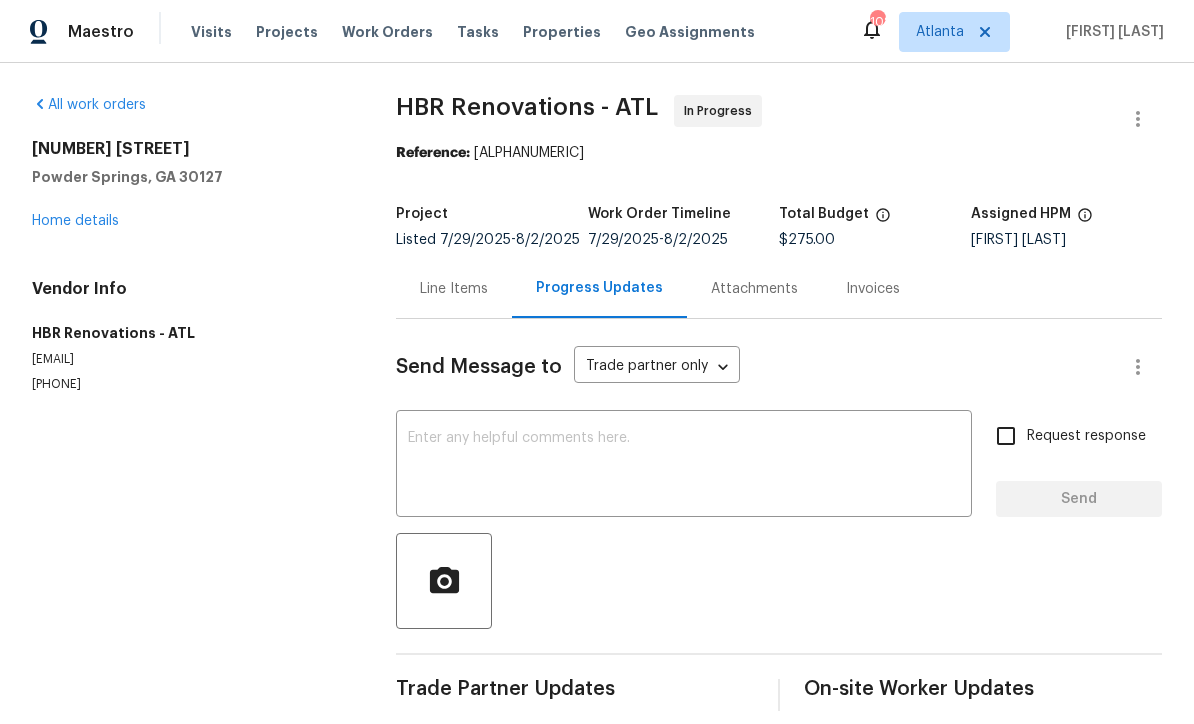 click at bounding box center [684, 466] 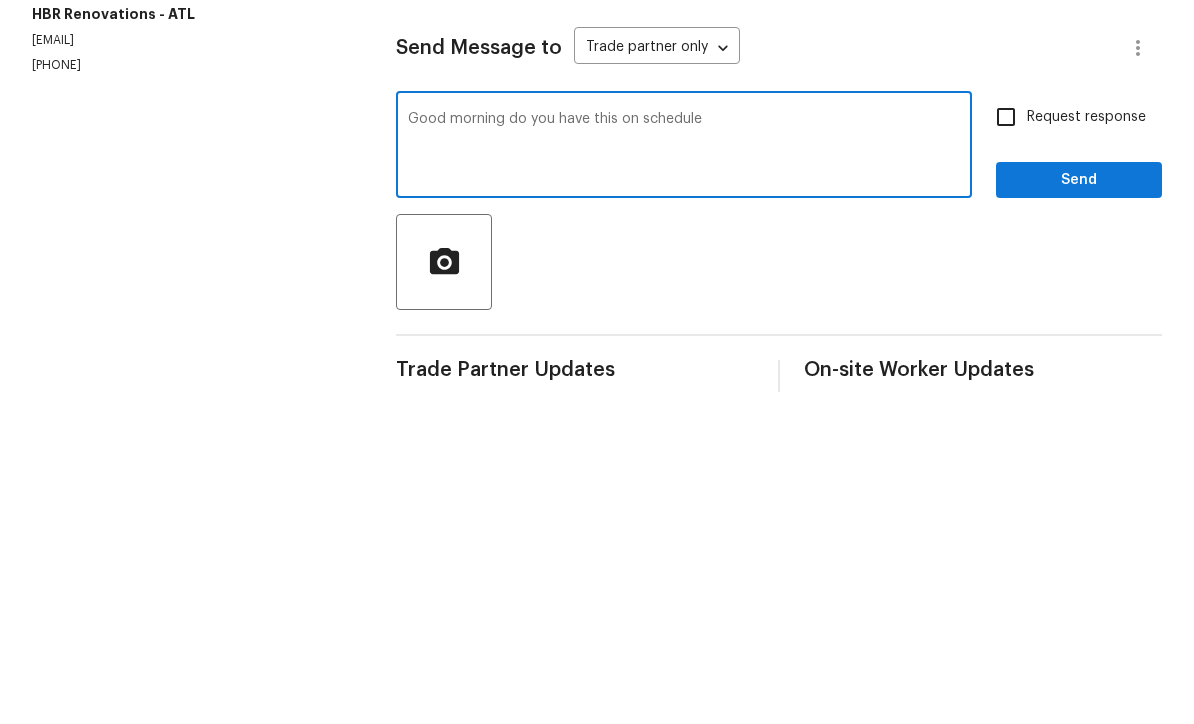 type on "Good morning do you have this on schedule" 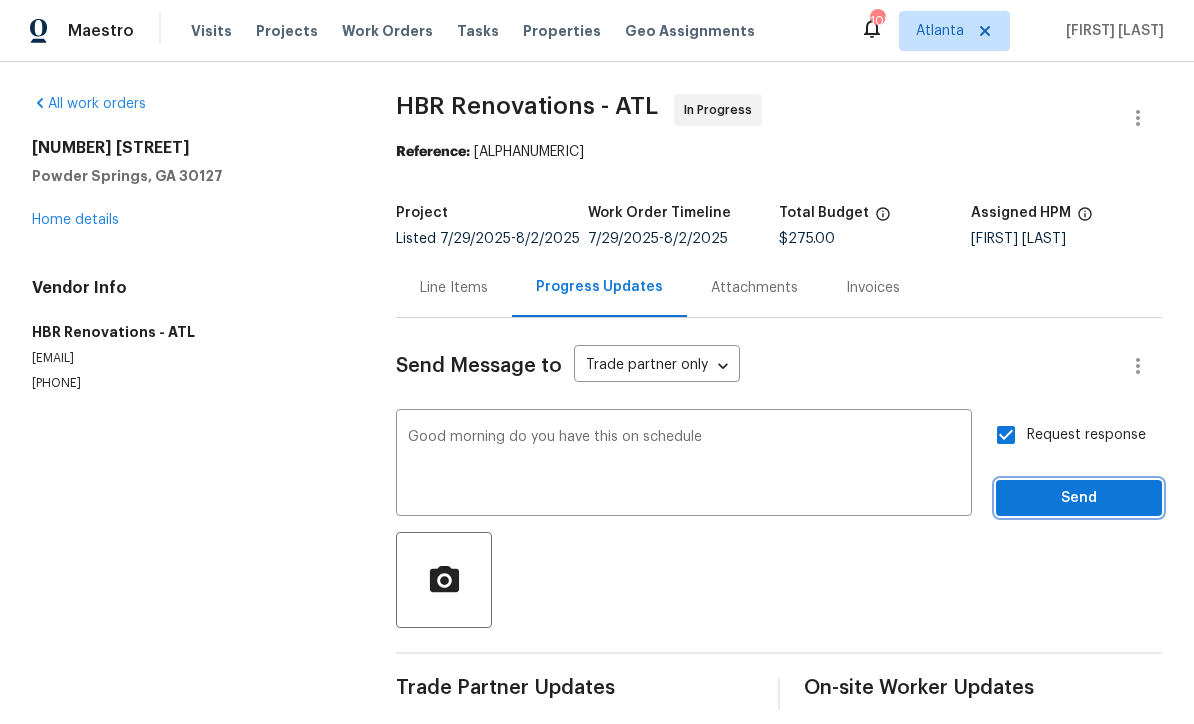 click on "Send" at bounding box center (1079, 499) 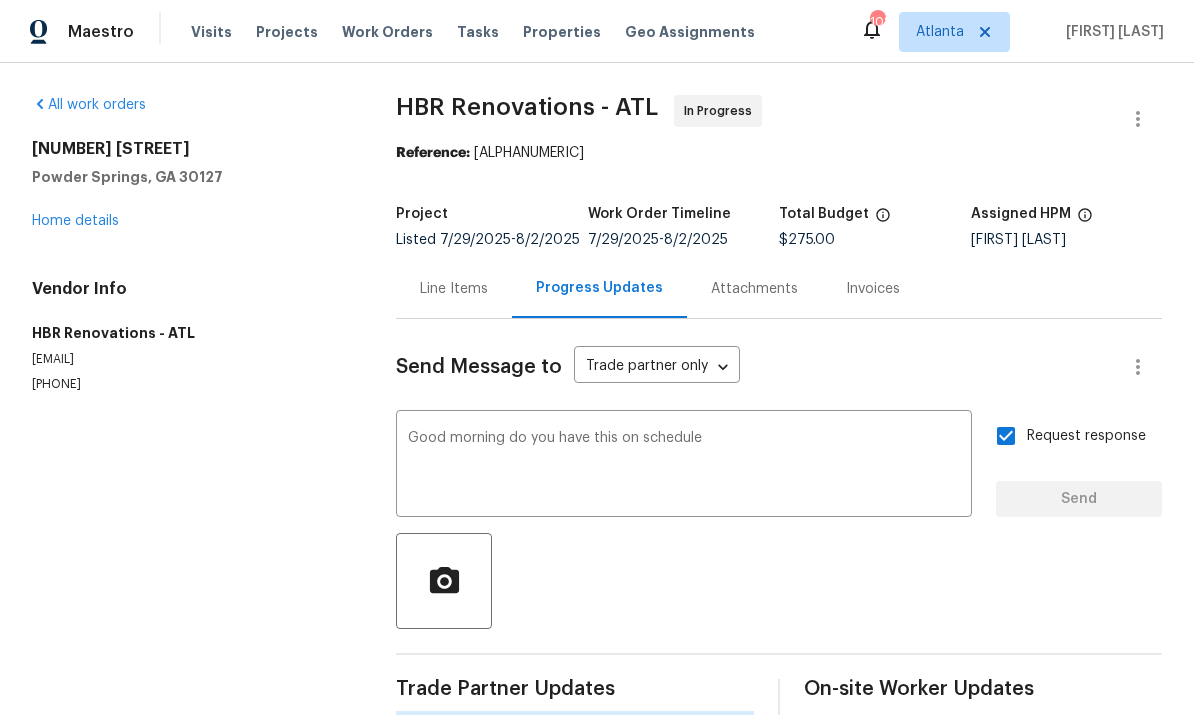 type 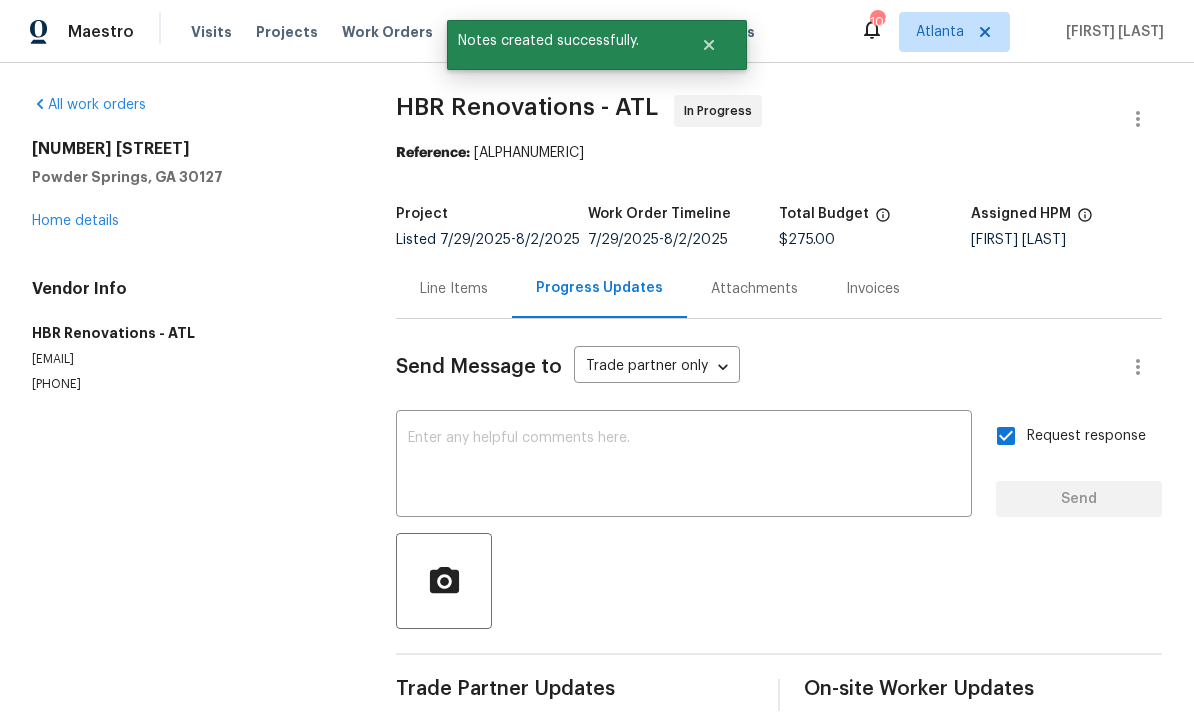 scroll, scrollTop: 20, scrollLeft: 0, axis: vertical 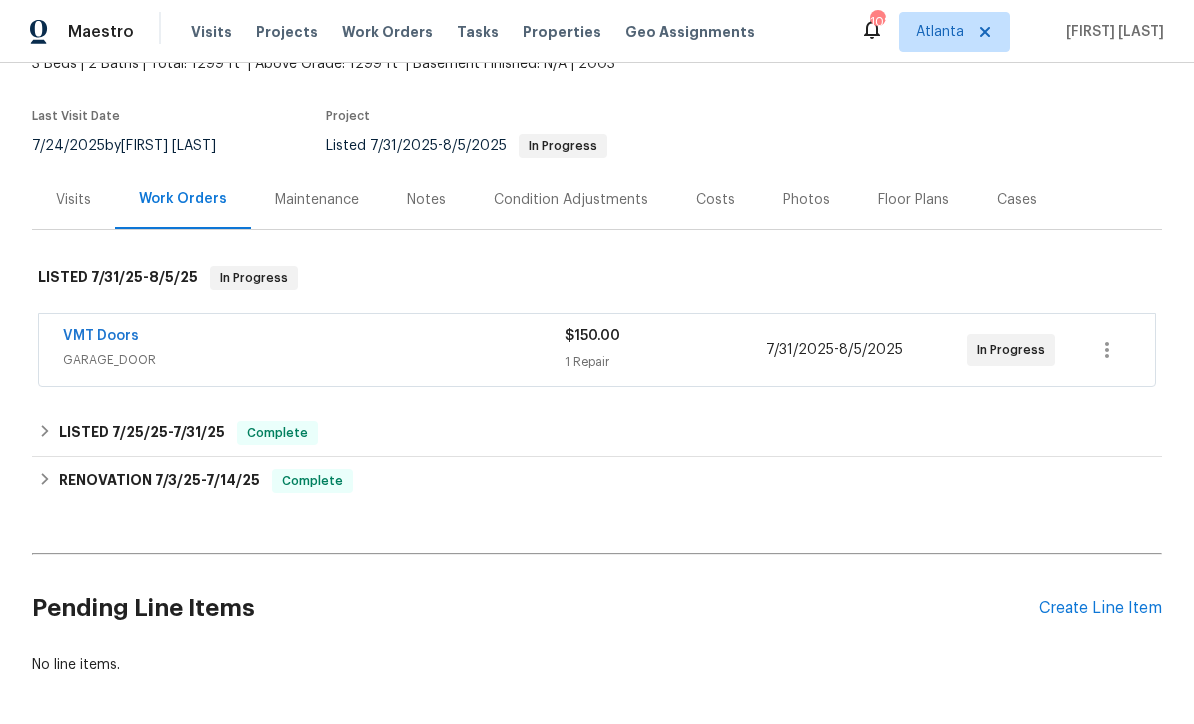 click on "VMT Doors" at bounding box center [101, 336] 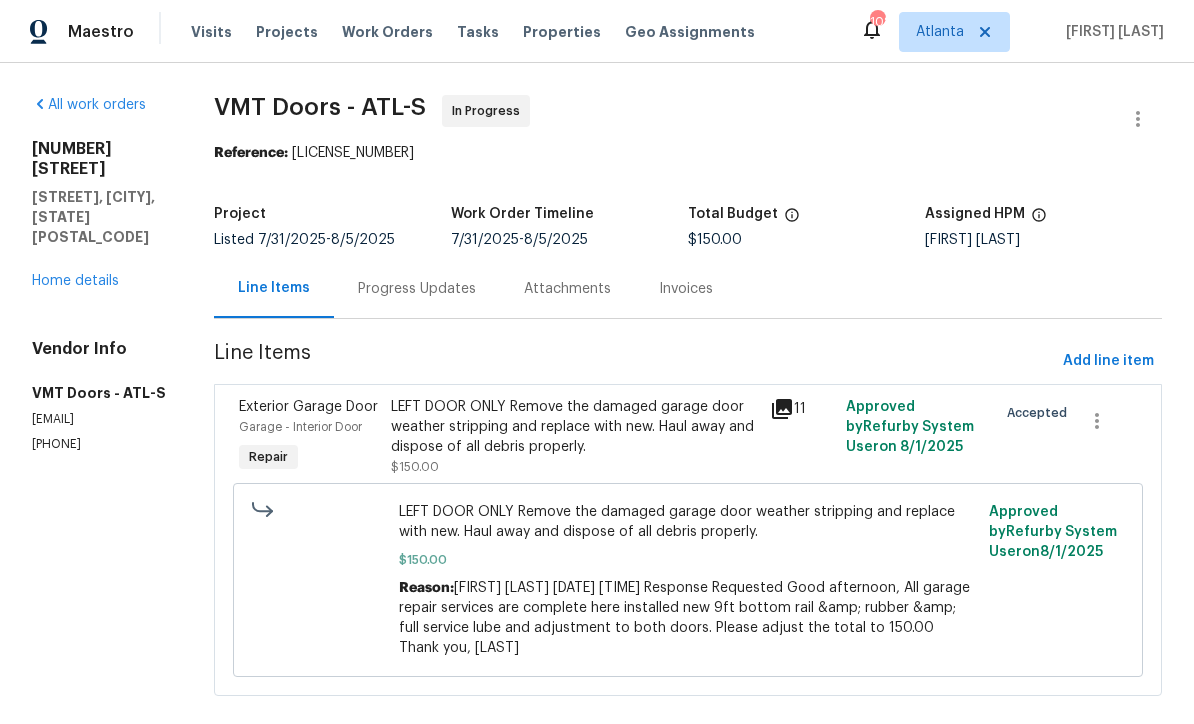 click on "Progress Updates" at bounding box center [417, 289] 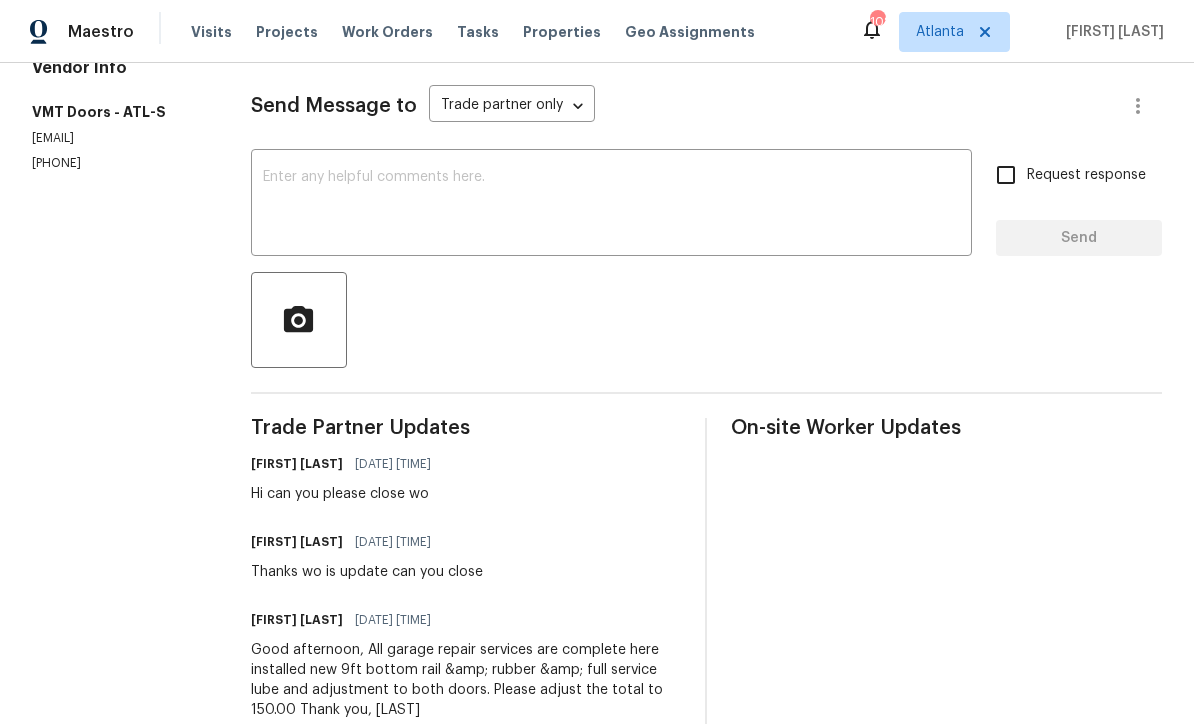 scroll, scrollTop: 204, scrollLeft: 0, axis: vertical 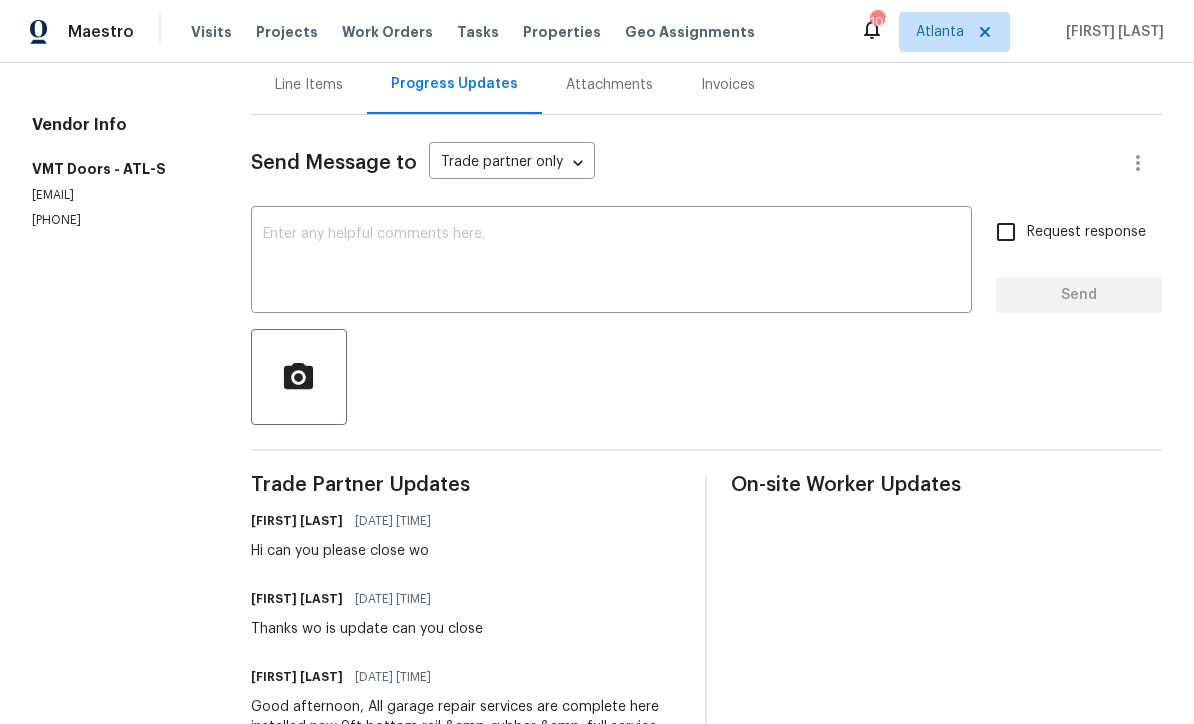 click at bounding box center [611, 262] 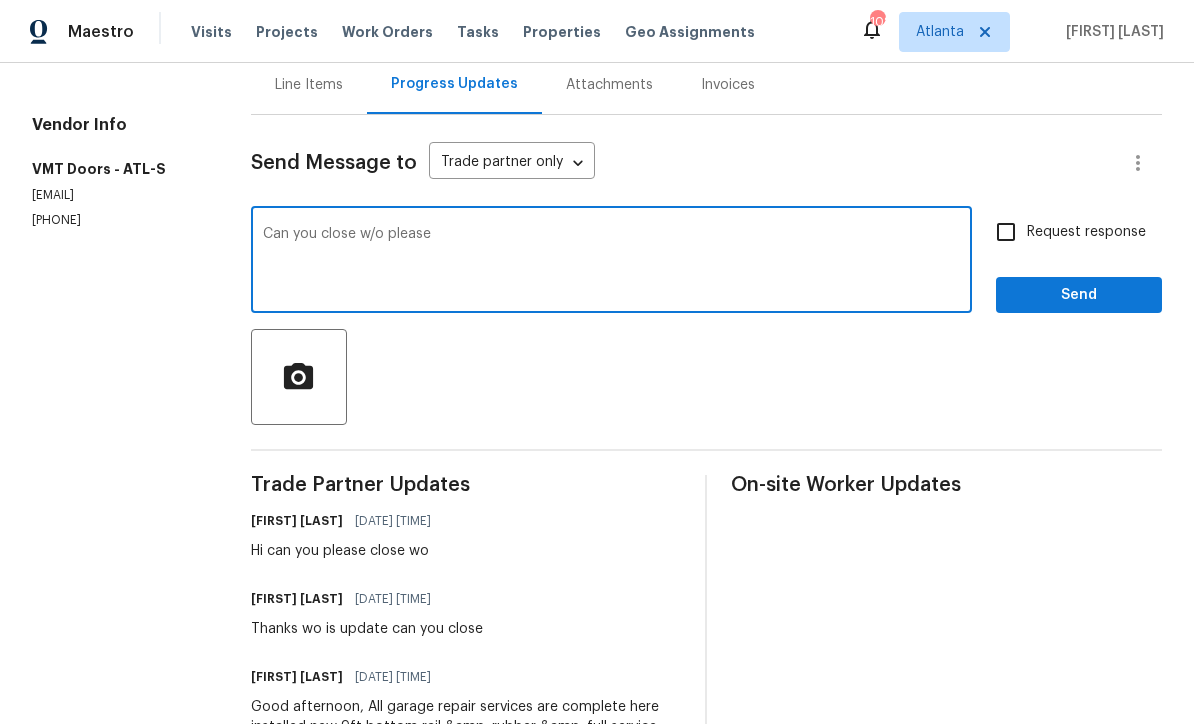type on "Can you close w/o please" 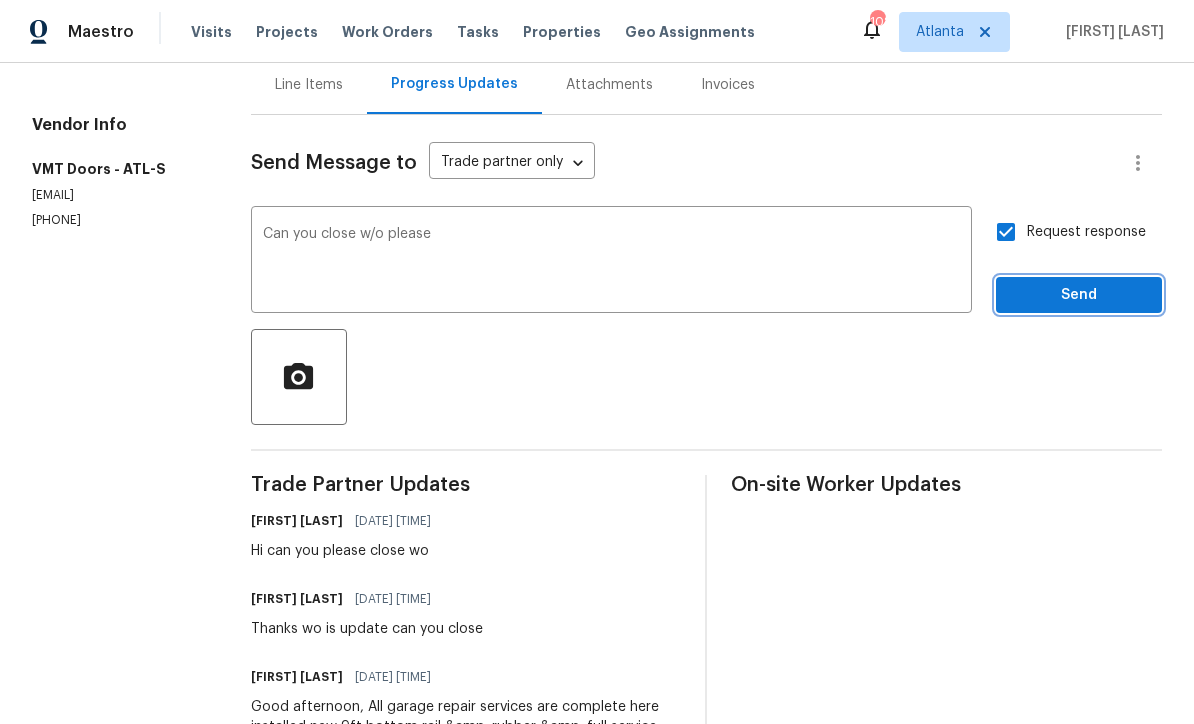 click on "Send" at bounding box center [1079, 295] 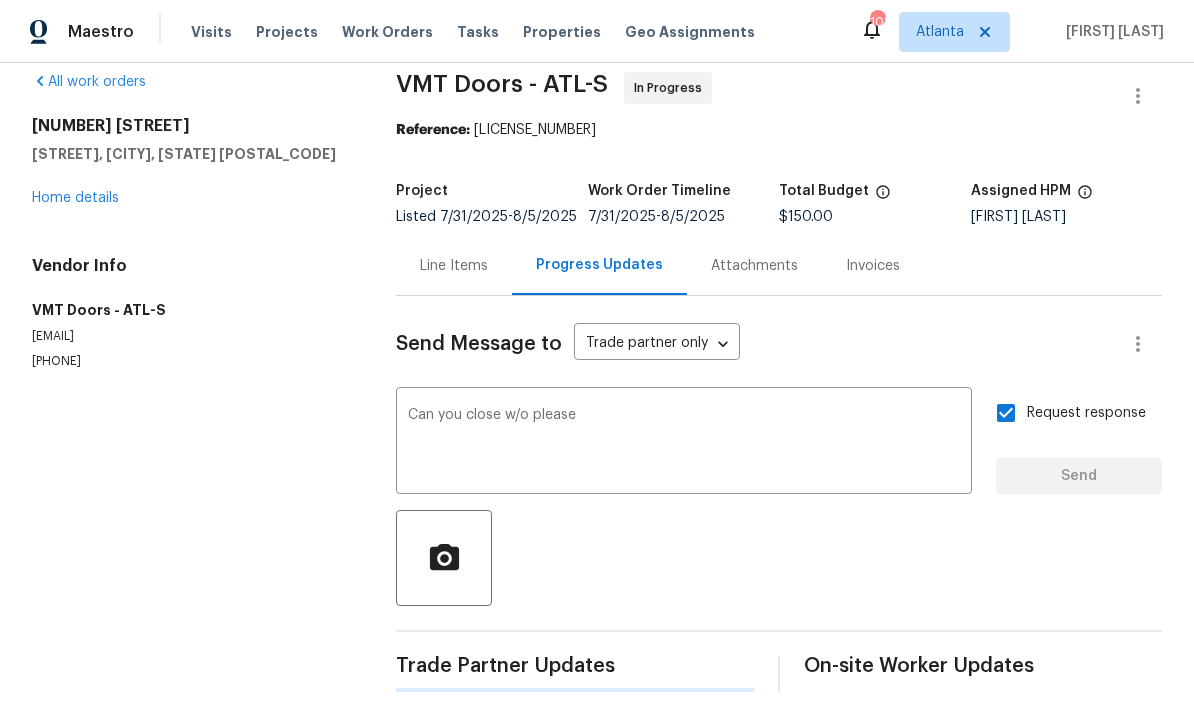 scroll, scrollTop: 0, scrollLeft: 0, axis: both 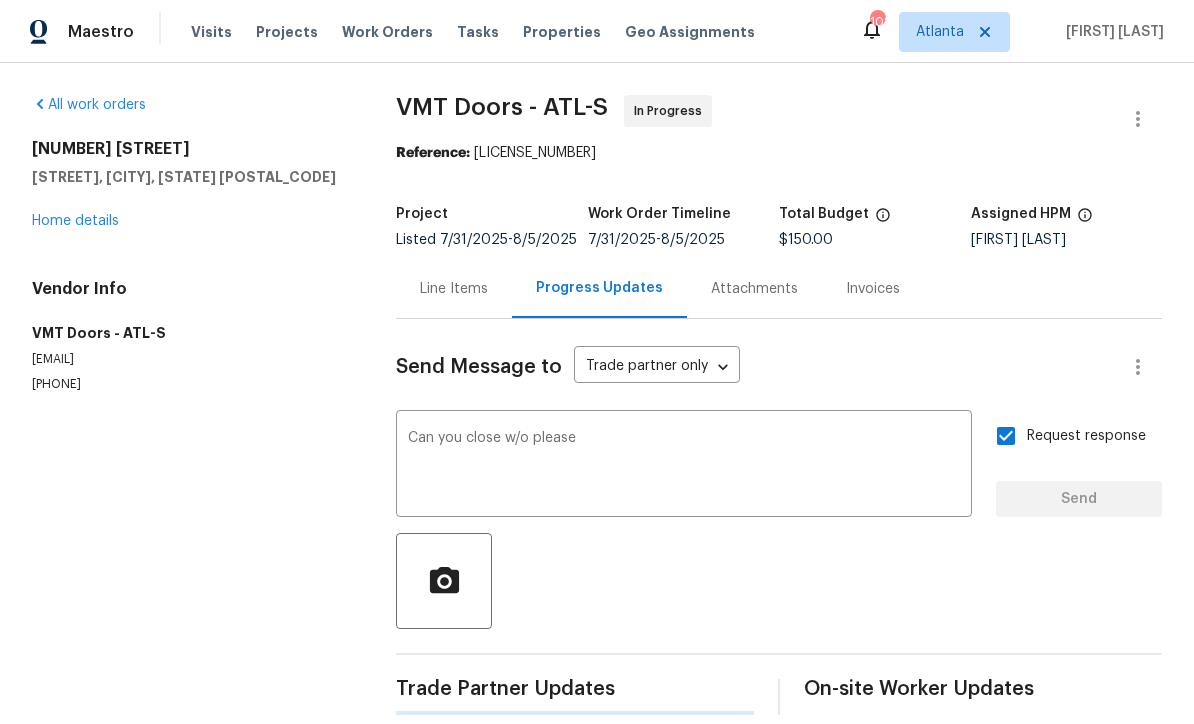 type 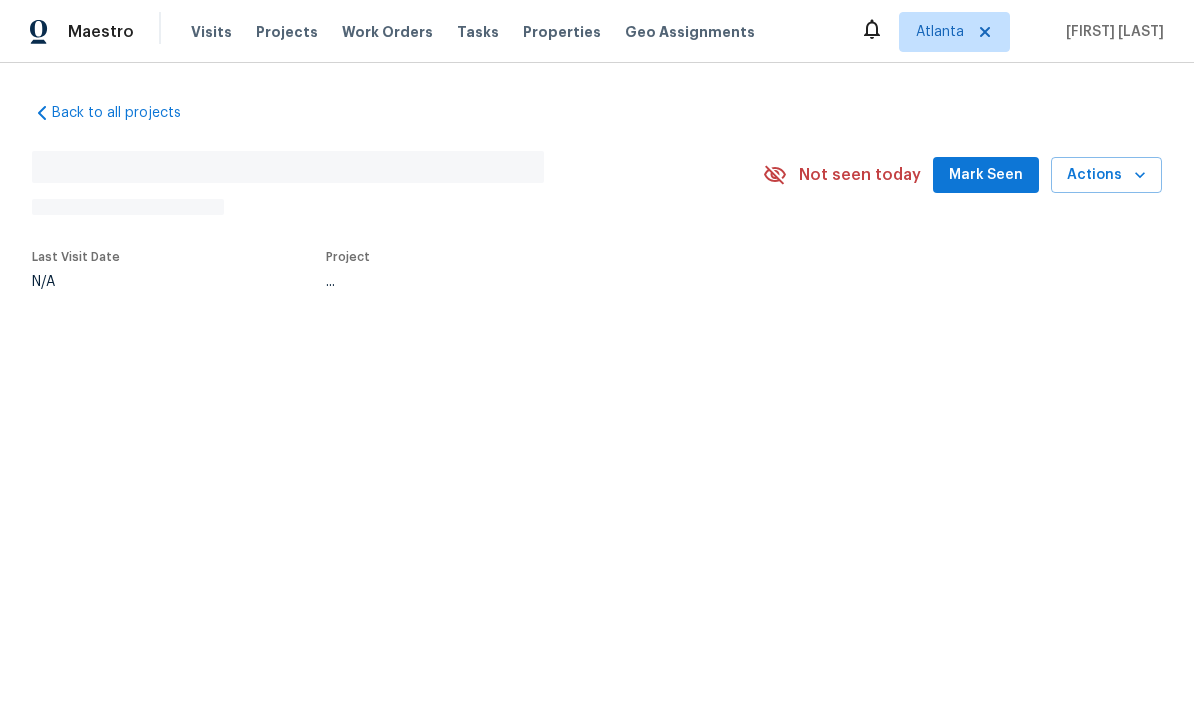 scroll, scrollTop: 0, scrollLeft: 0, axis: both 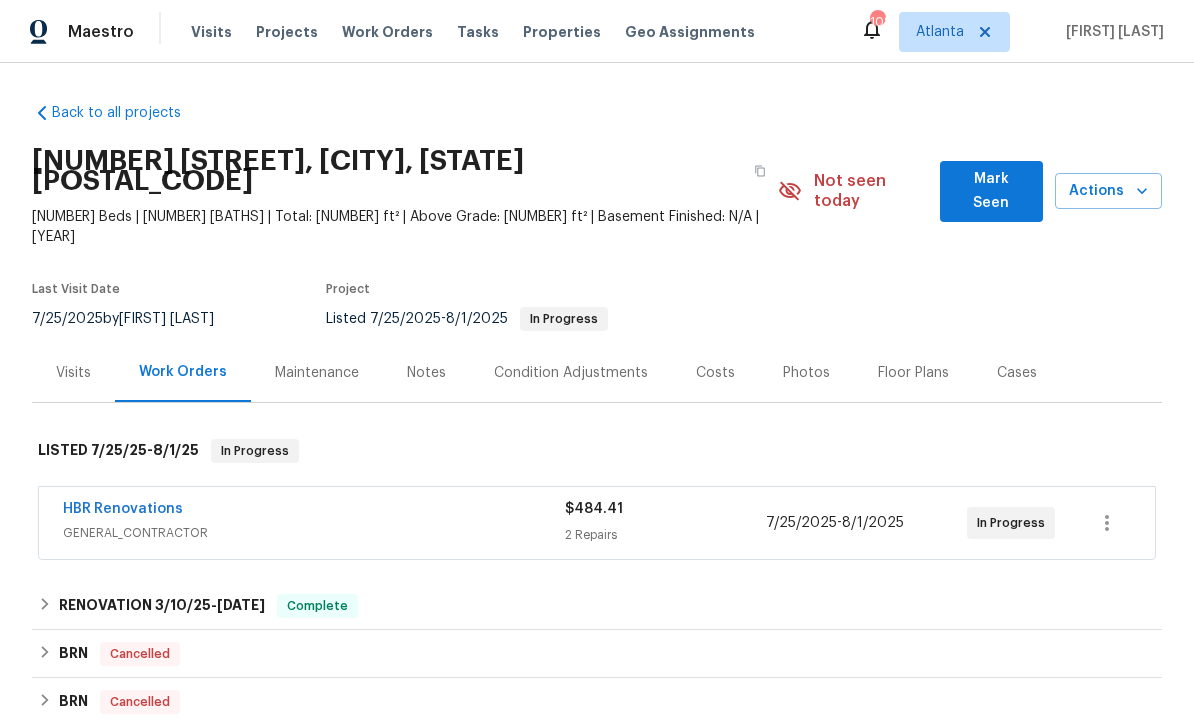click on "HBR Renovations" at bounding box center [123, 509] 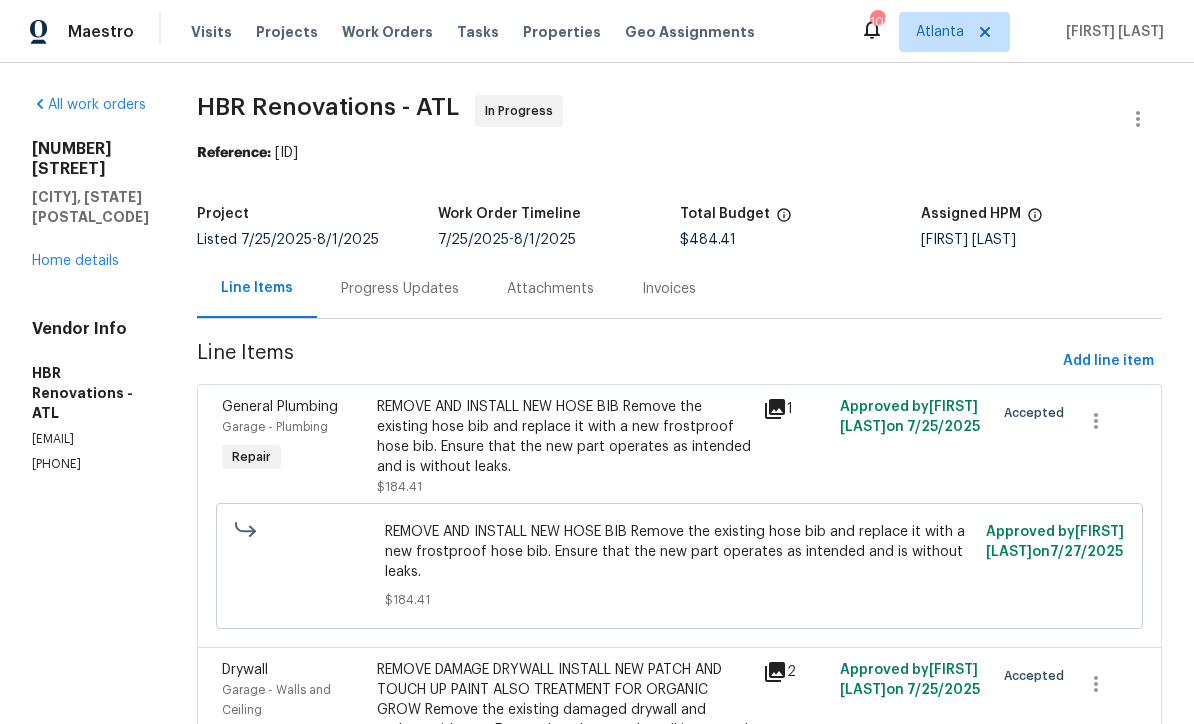 click on "Progress Updates" at bounding box center [400, 289] 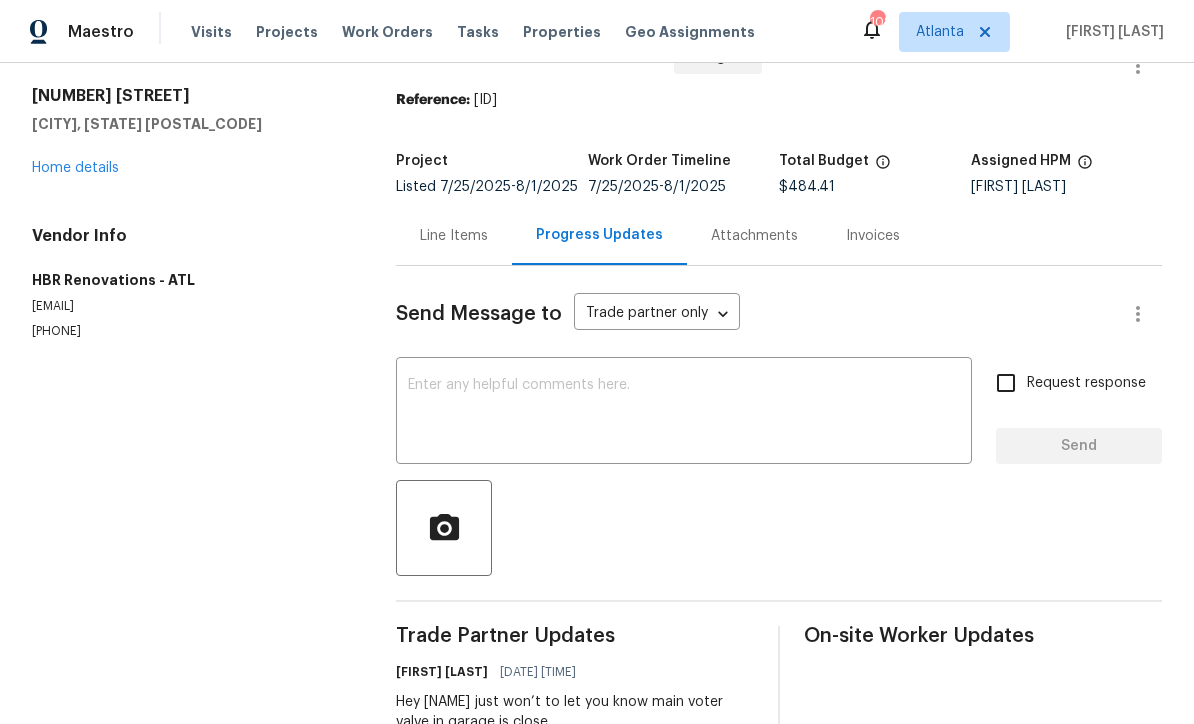 scroll, scrollTop: 52, scrollLeft: 0, axis: vertical 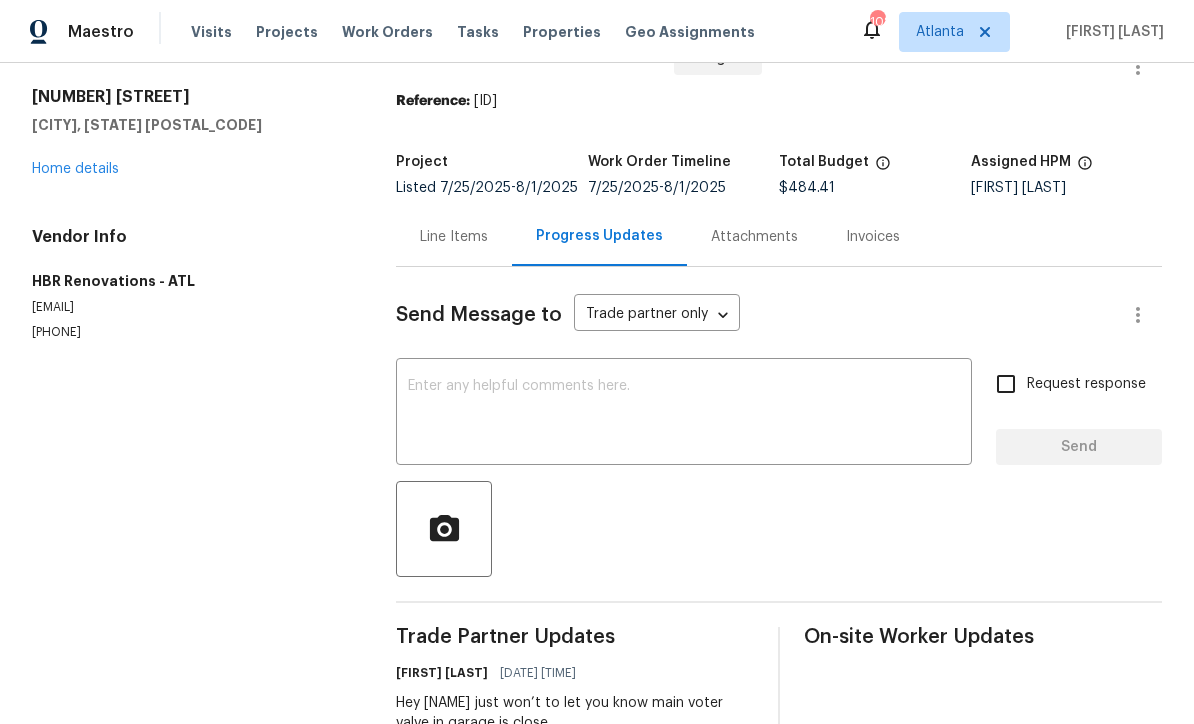 click on "x ​" at bounding box center (684, 414) 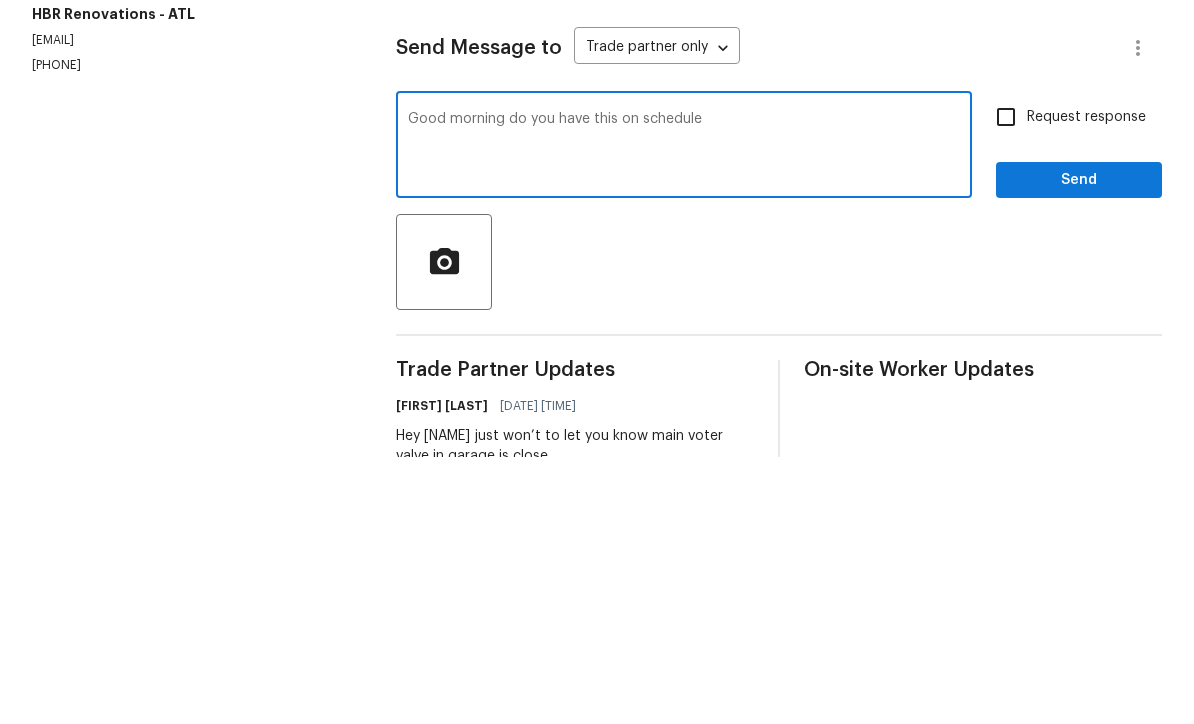 type on "Good morning do you have this on schedule" 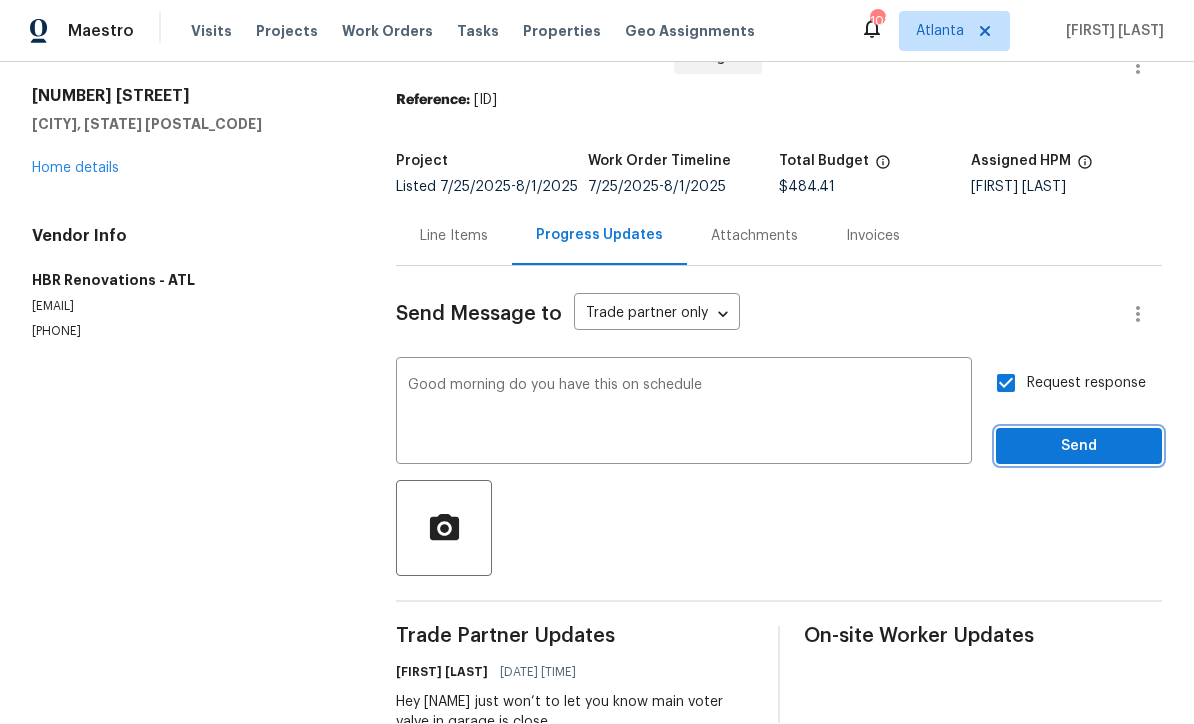 click on "Send" at bounding box center [1079, 447] 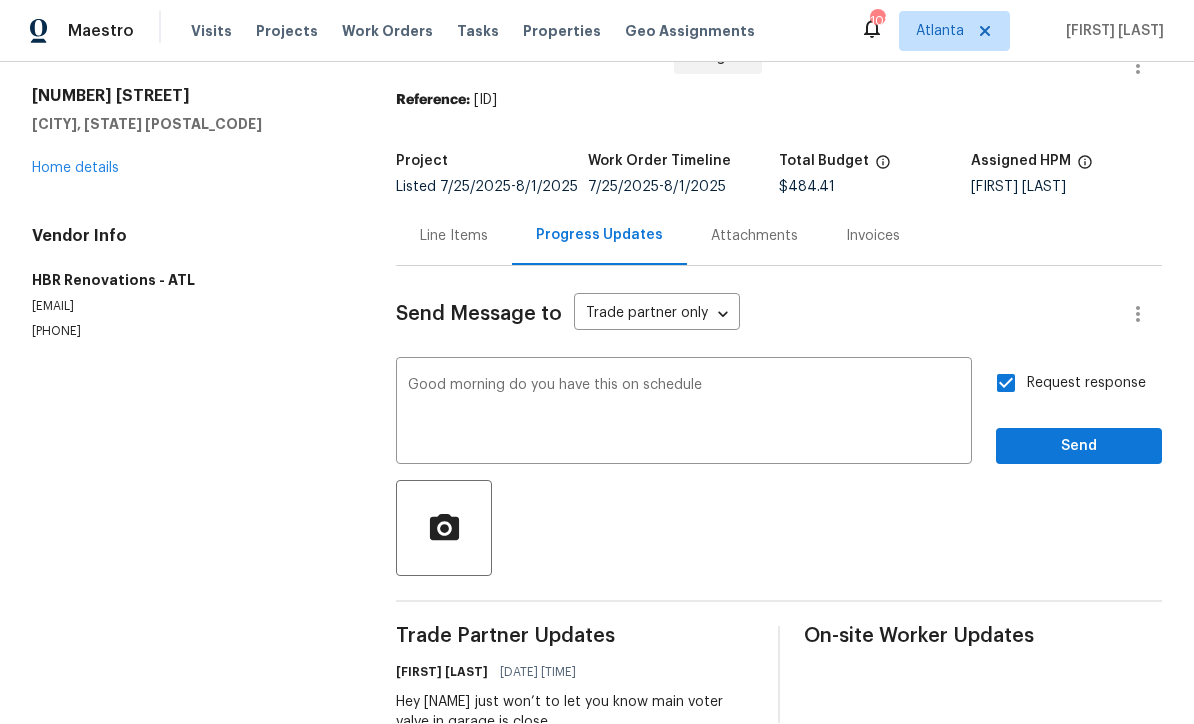 scroll, scrollTop: 24, scrollLeft: 0, axis: vertical 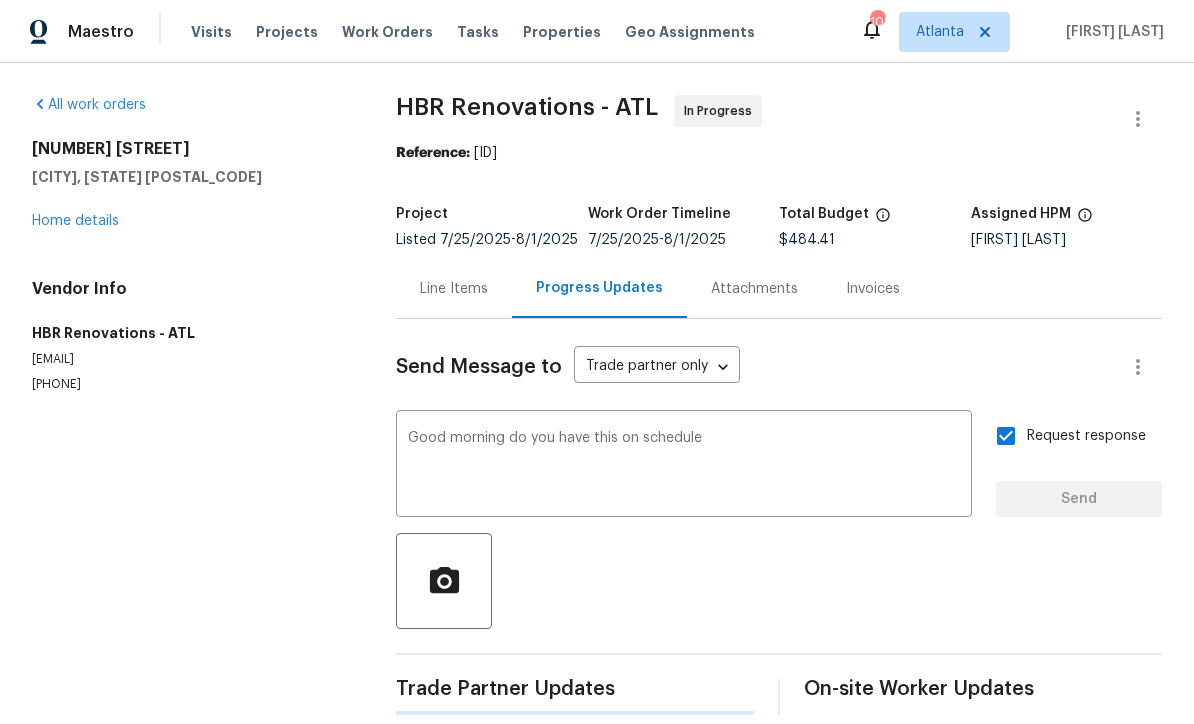 type 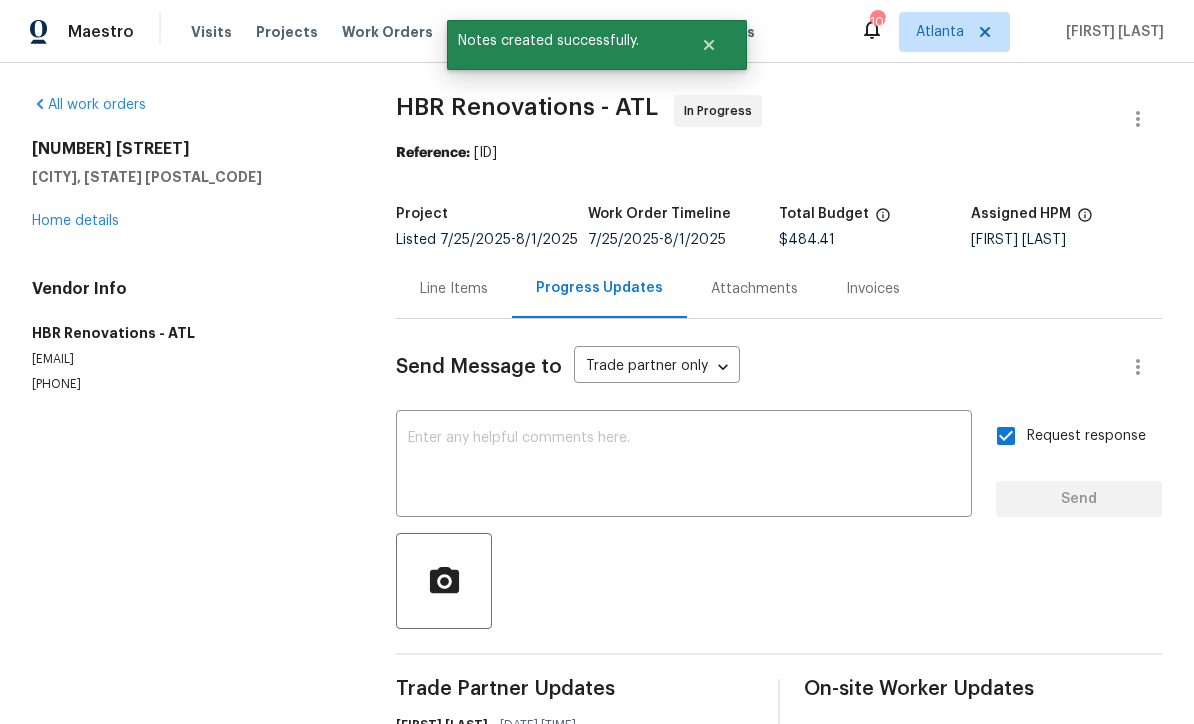 click on "Home details" at bounding box center [75, 221] 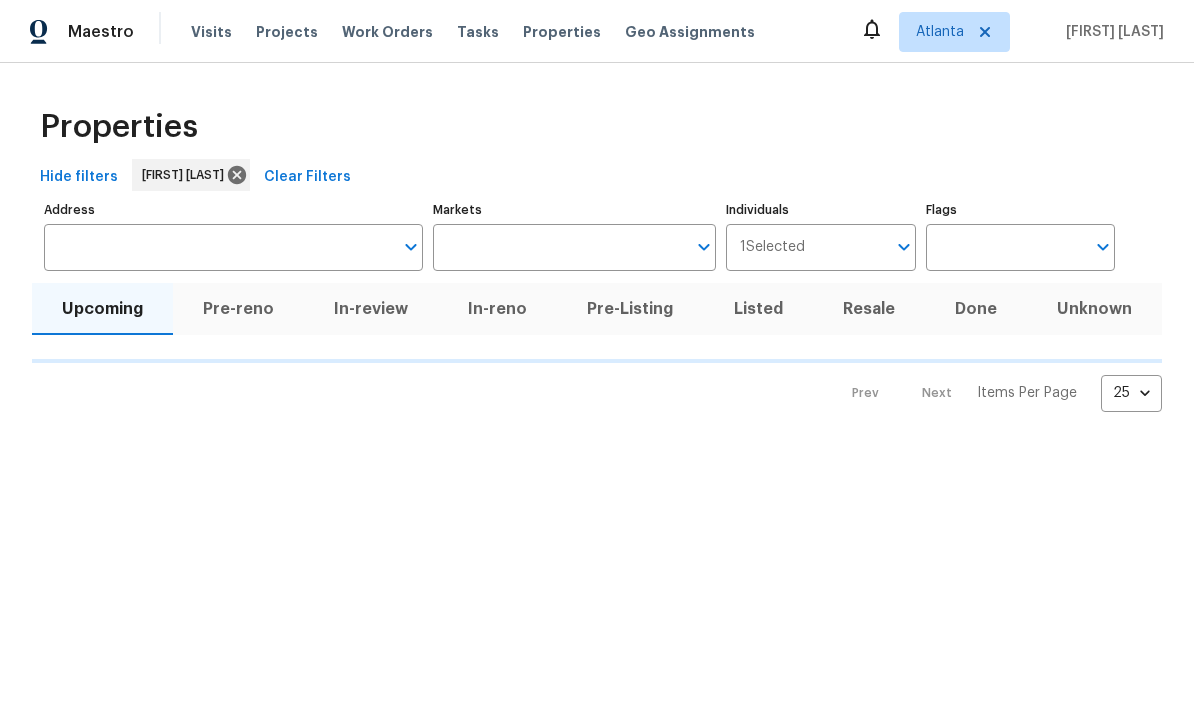 scroll, scrollTop: 1, scrollLeft: 0, axis: vertical 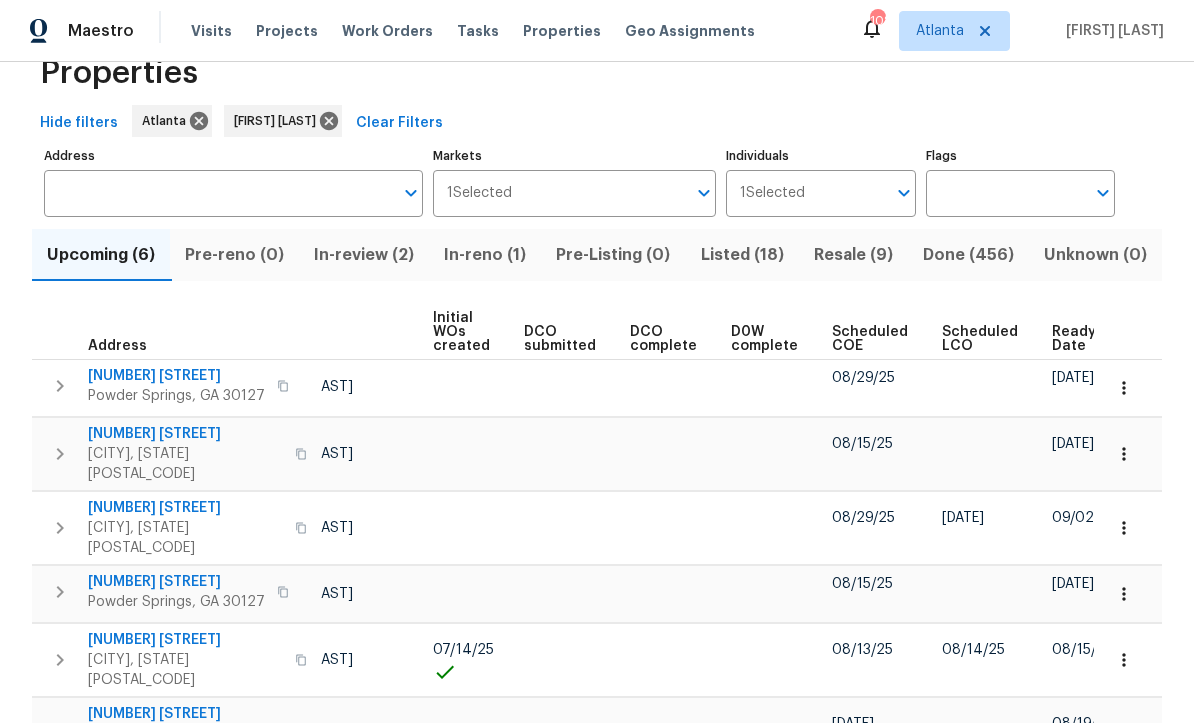 click on "Ready Date" at bounding box center (1075, 340) 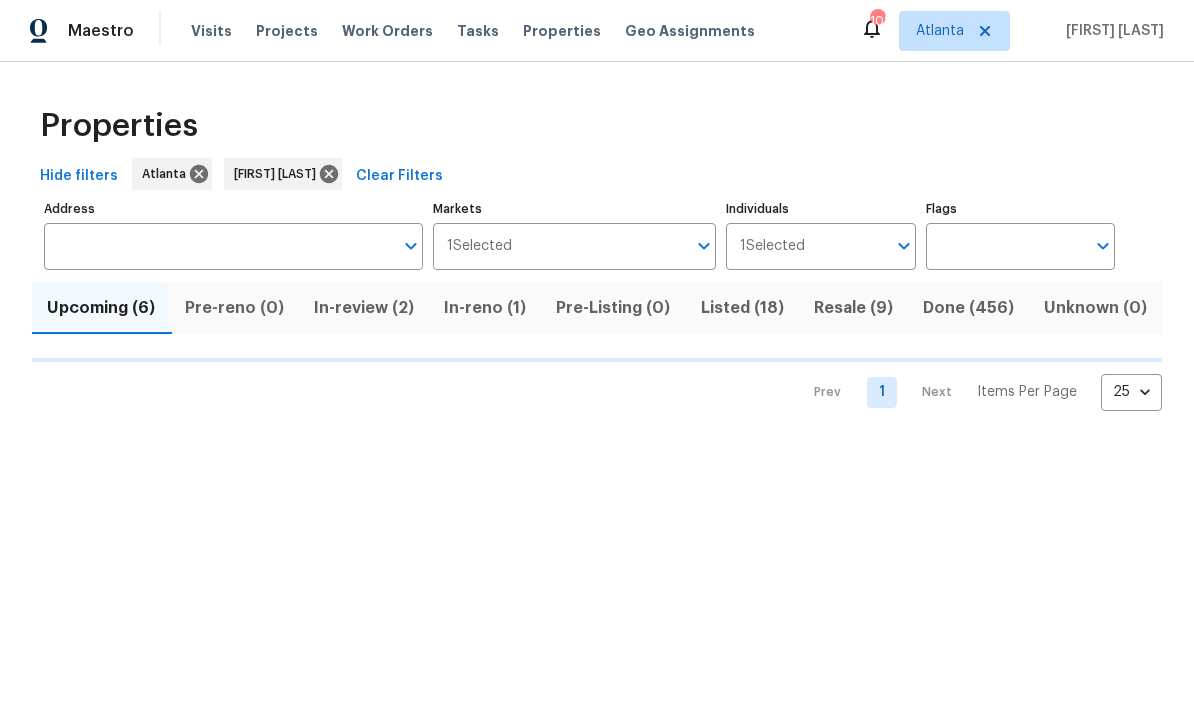 scroll, scrollTop: 0, scrollLeft: 0, axis: both 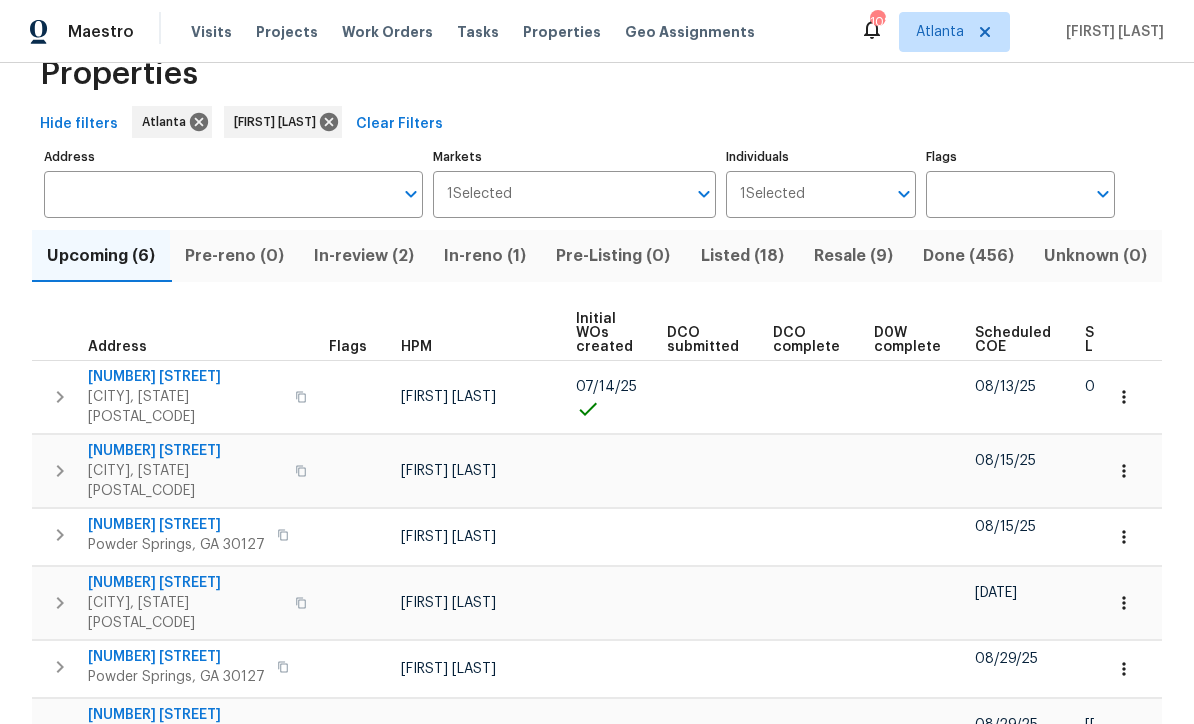 click on "[FIRST] [LAST]" at bounding box center (480, 734) 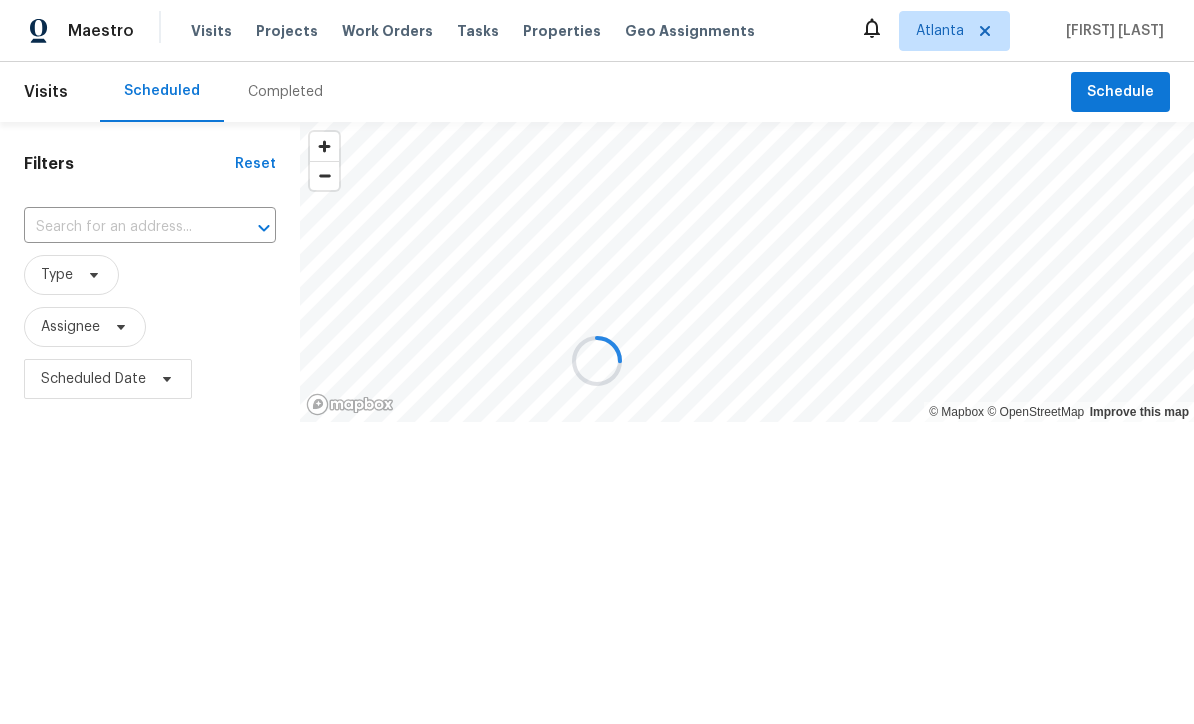scroll, scrollTop: 1, scrollLeft: 0, axis: vertical 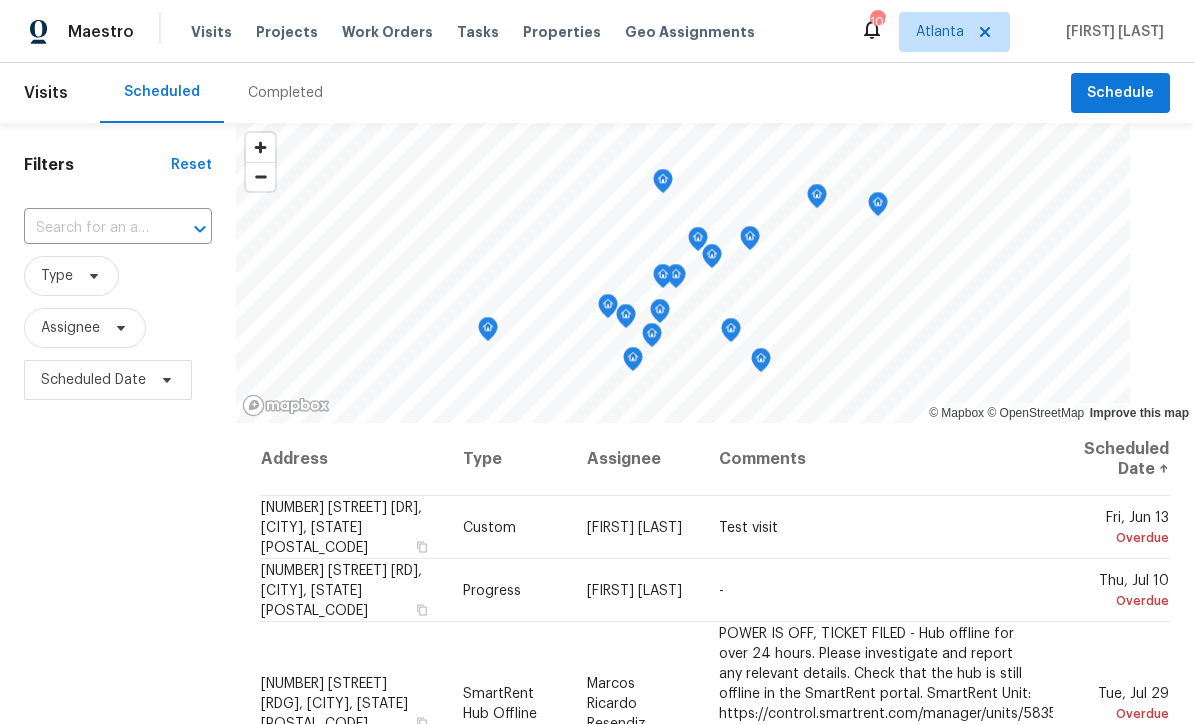 click at bounding box center [90, 228] 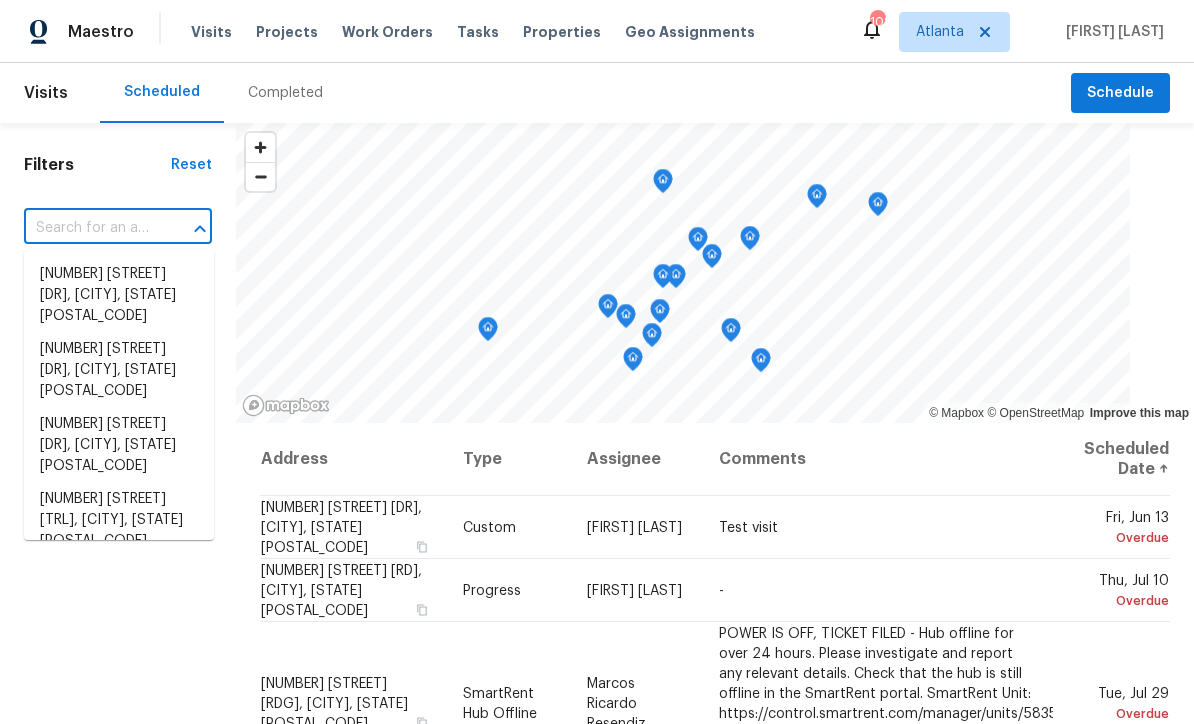 scroll, scrollTop: 0, scrollLeft: 0, axis: both 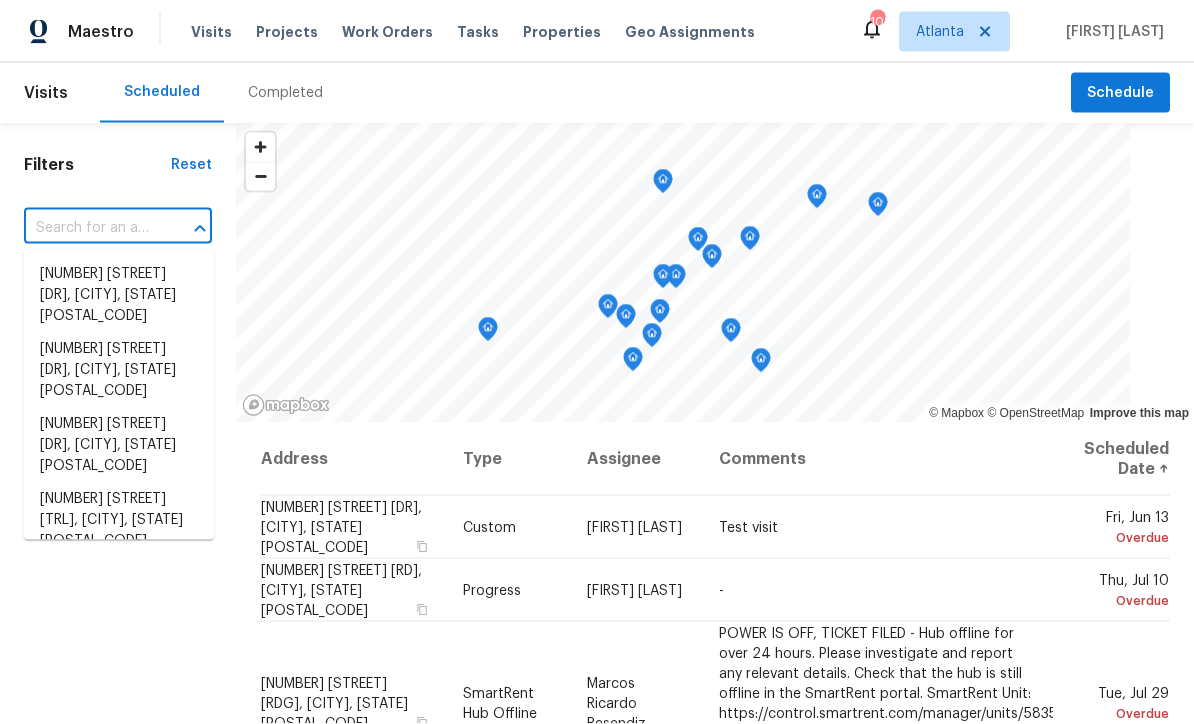 type on "3686 Sweetbriar Cir, Lithia Springs, GA 30122" 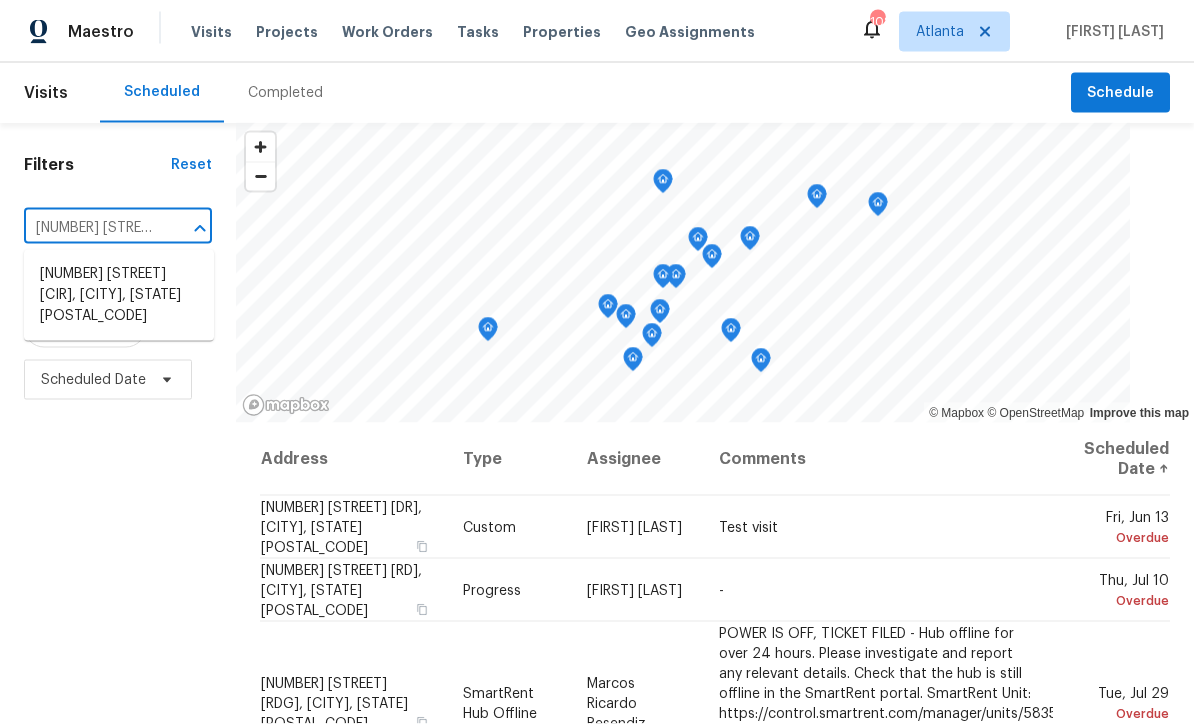click on "3686 Sweetbriar Cir, Lithia Springs, GA 30122" at bounding box center [119, 295] 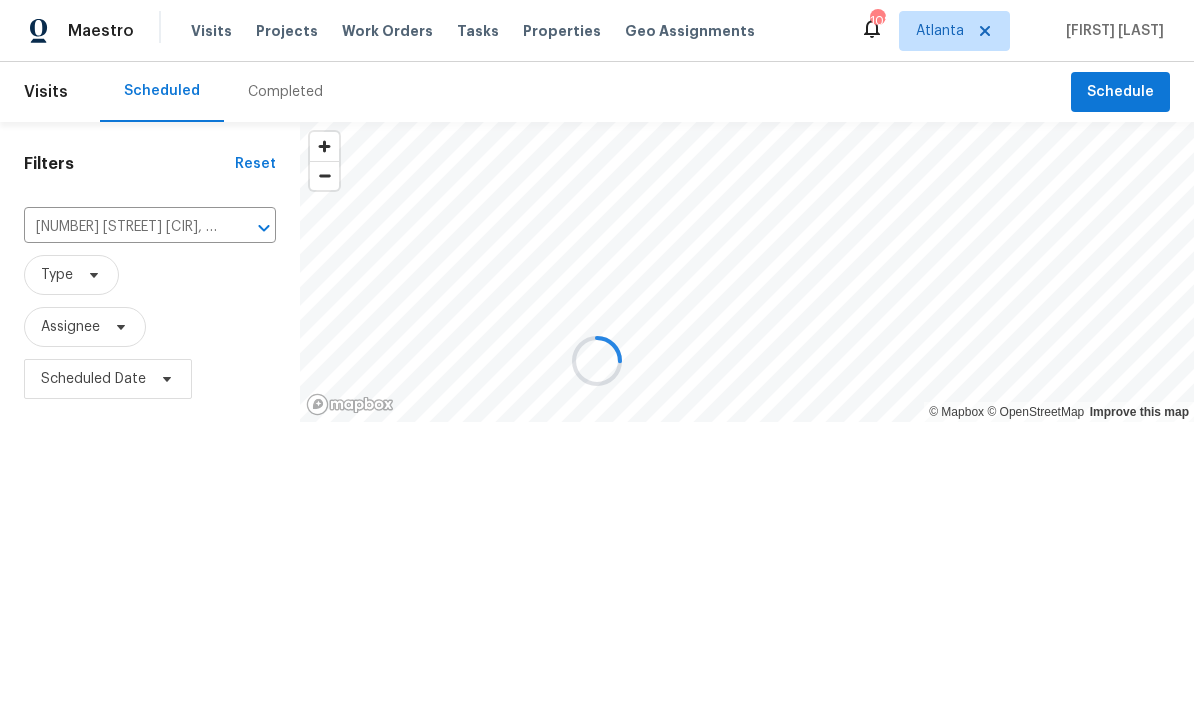 scroll, scrollTop: 1, scrollLeft: 0, axis: vertical 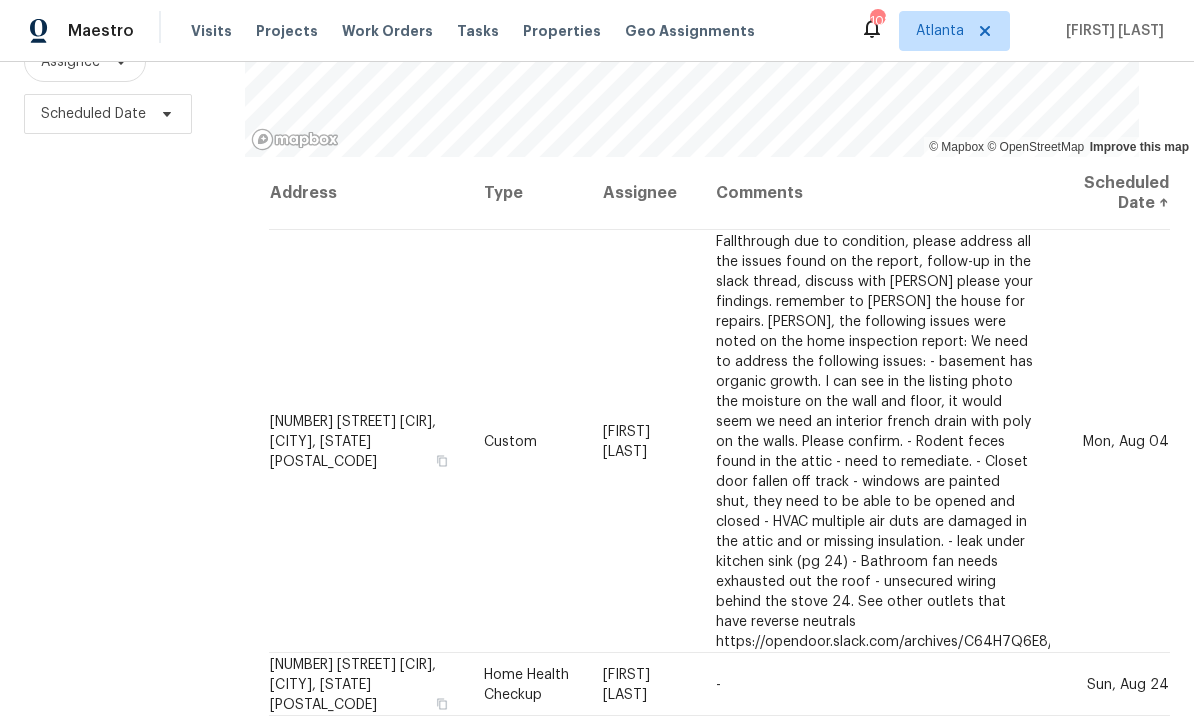 click at bounding box center (0, 0) 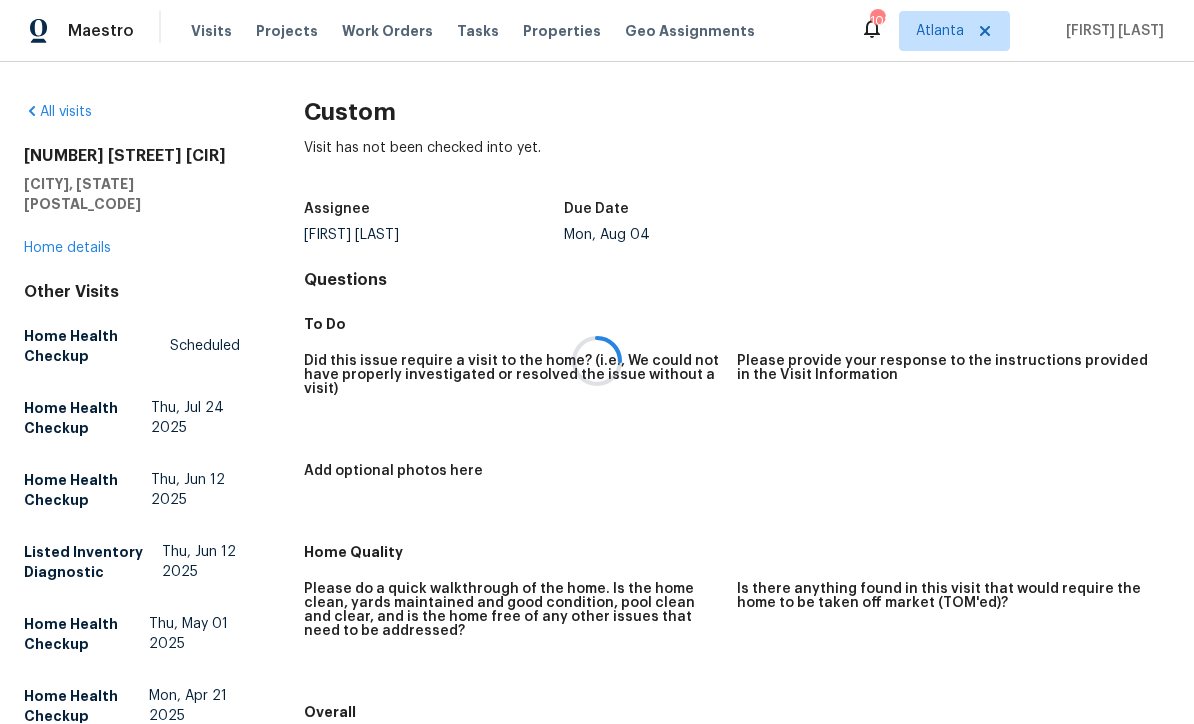 scroll, scrollTop: 1, scrollLeft: 0, axis: vertical 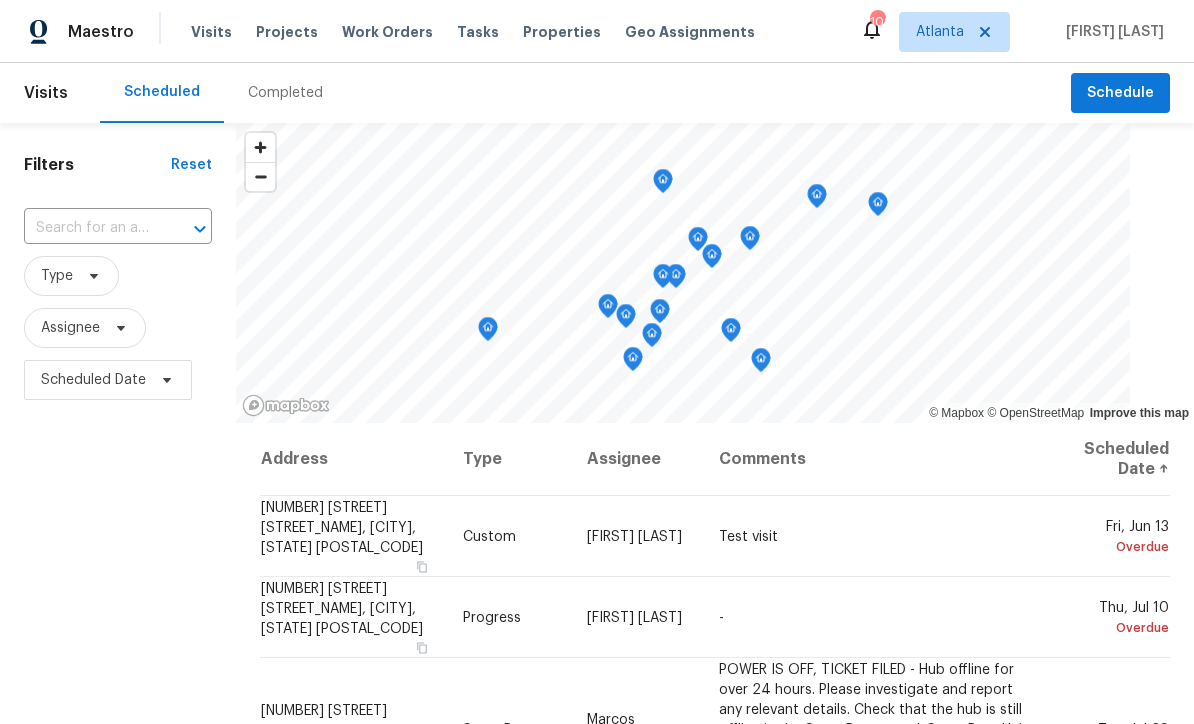 click at bounding box center (90, 228) 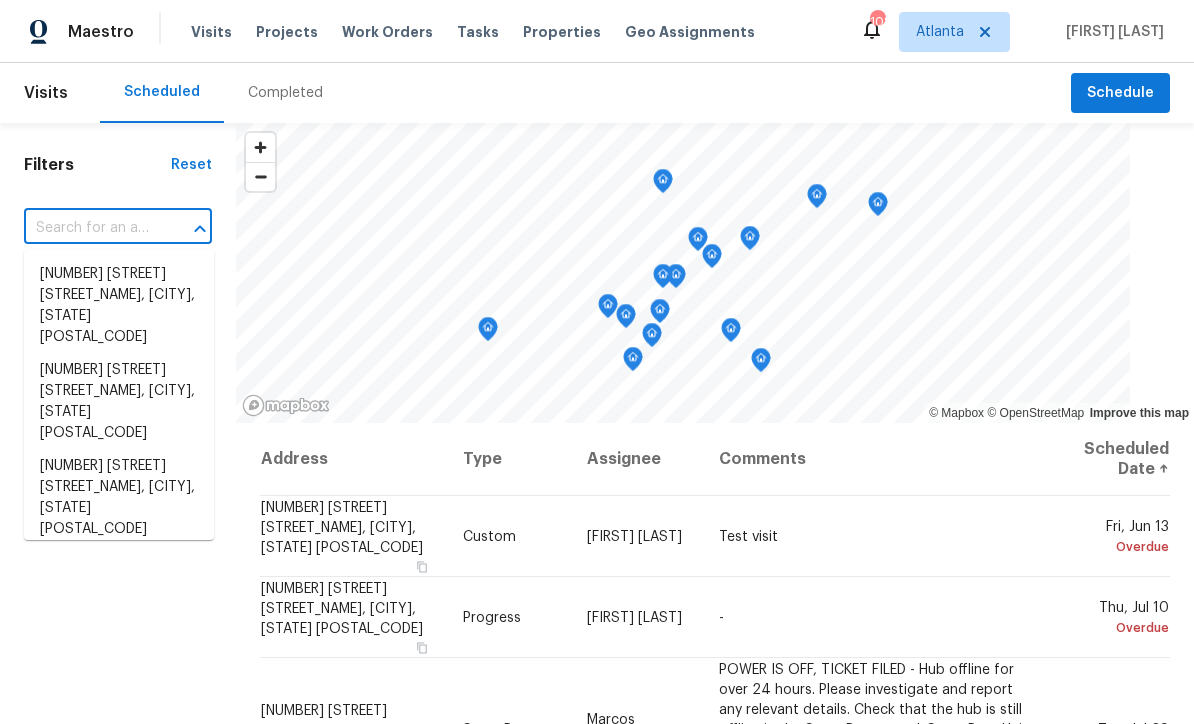 paste on "[NUMBER] [STREET] [STREET_NAME], [CITY], [STATE] [POSTAL_CODE]" 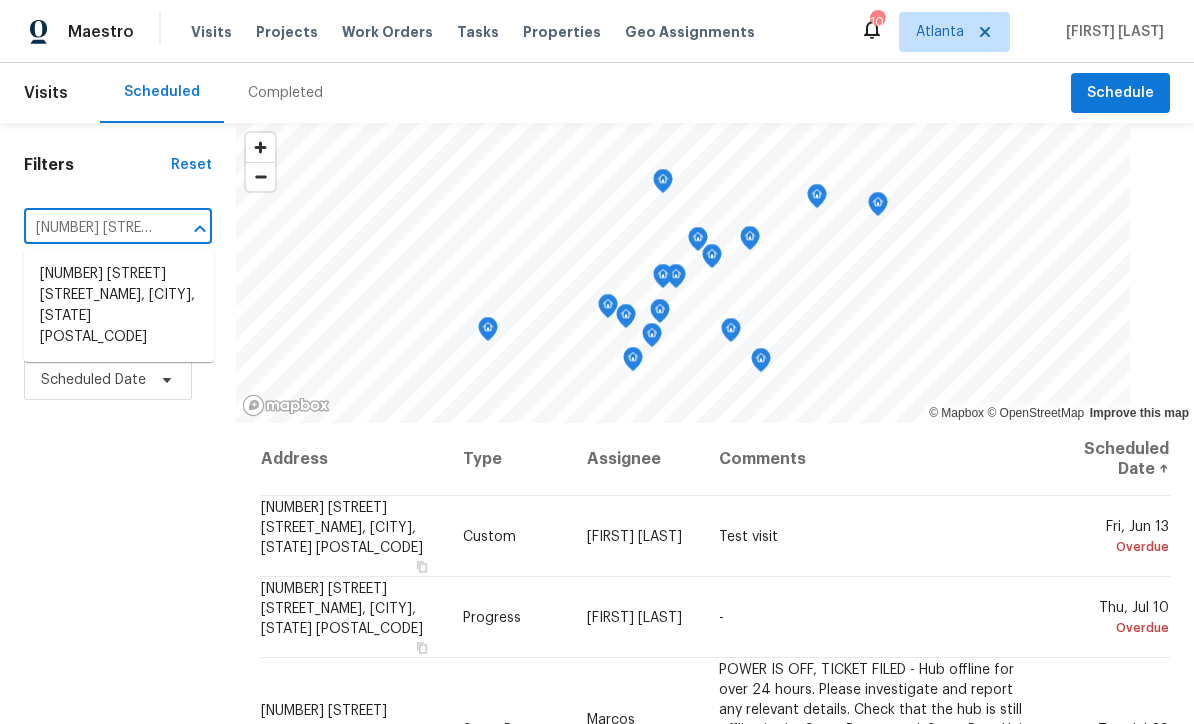 click on "[NUMBER] [STREET] [STREET_NAME], [CITY], [STATE] [POSTAL_CODE]" at bounding box center (119, 306) 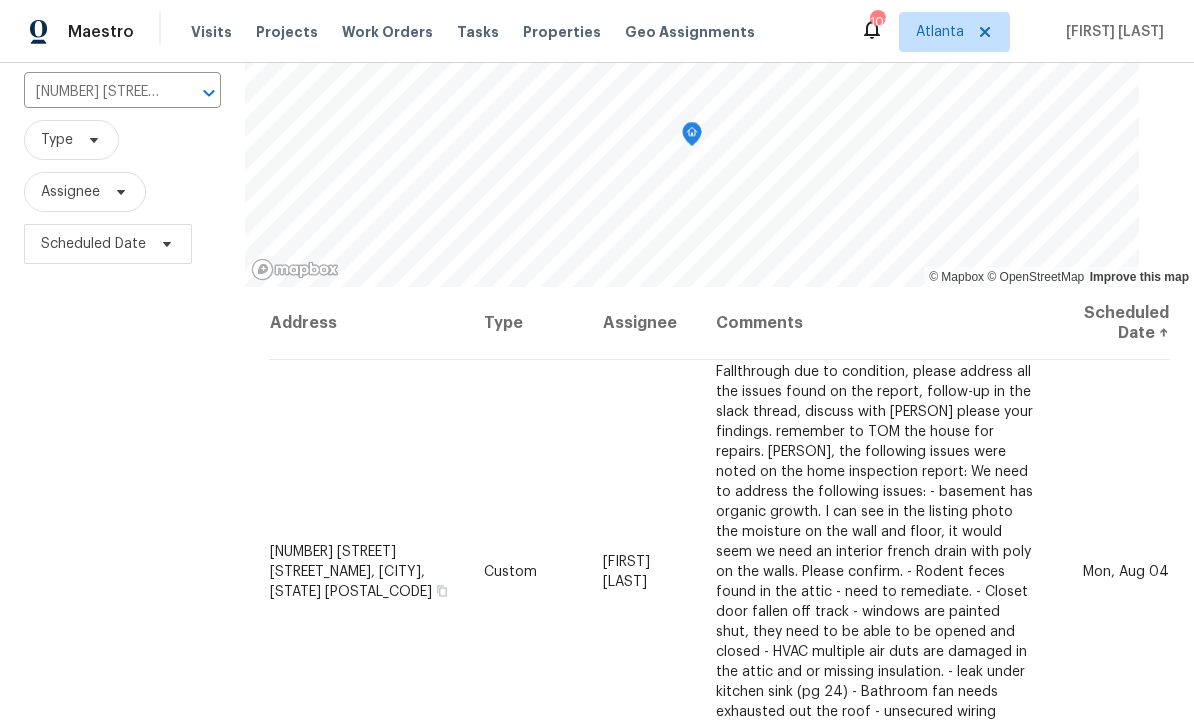 scroll, scrollTop: 154, scrollLeft: 0, axis: vertical 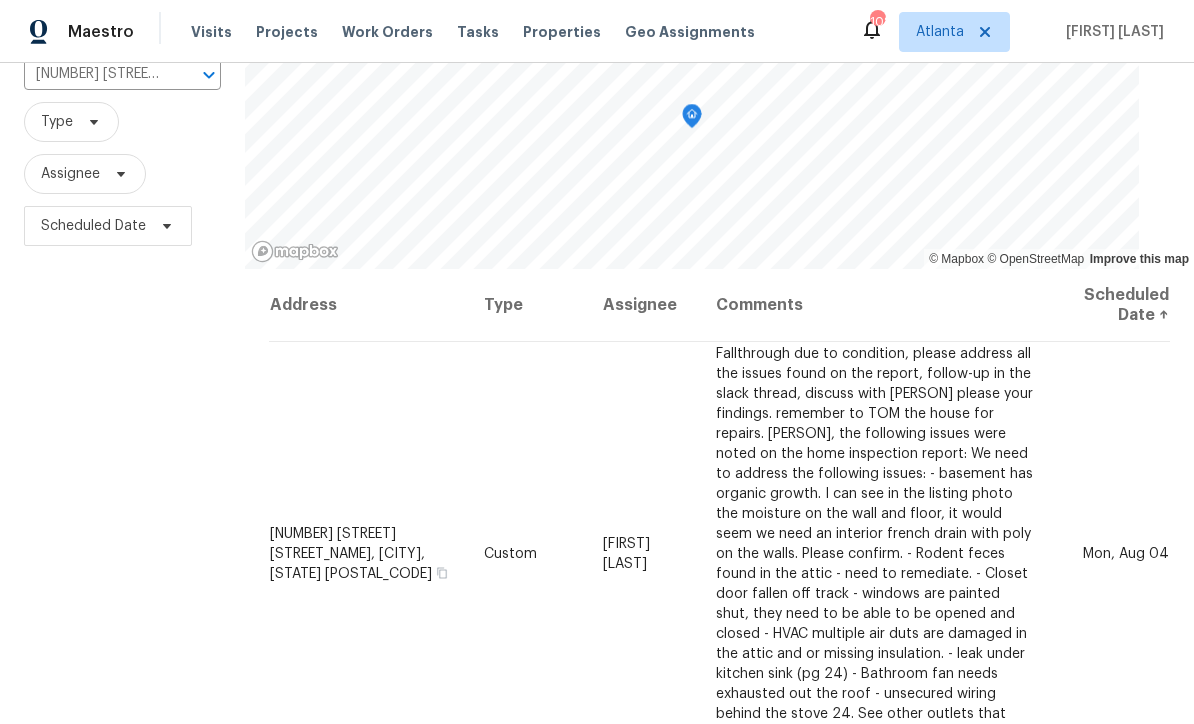 click at bounding box center (0, 0) 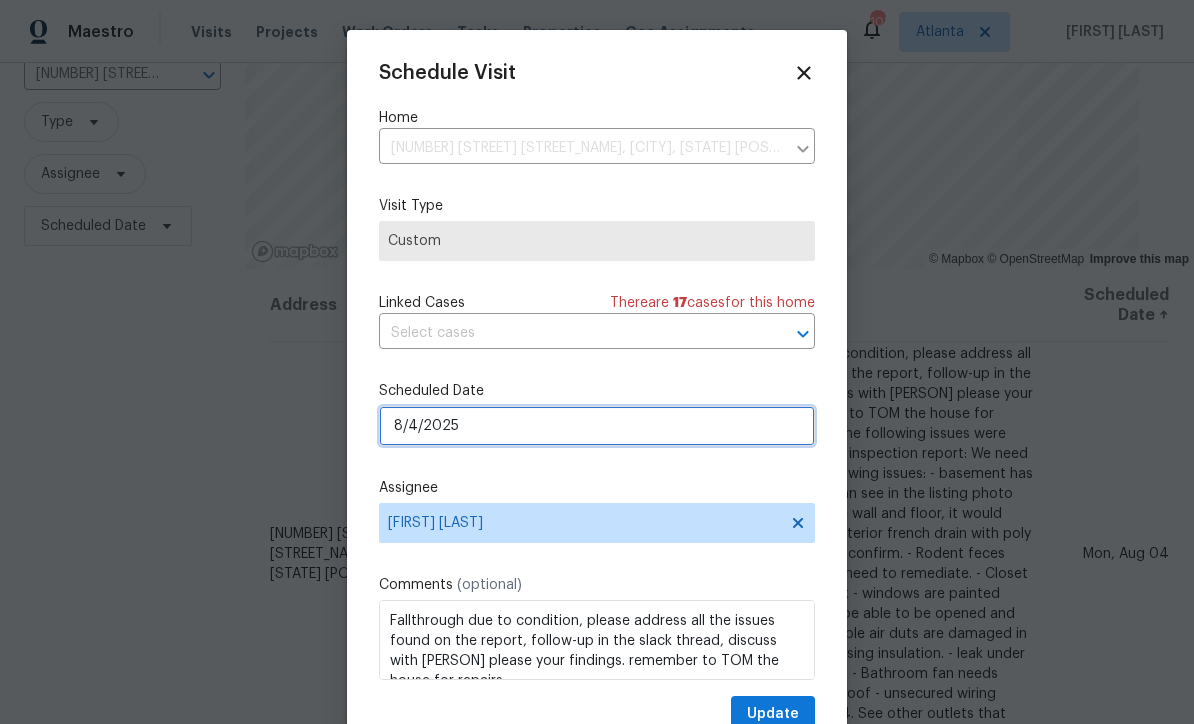 click on "8/4/2025" at bounding box center (597, 426) 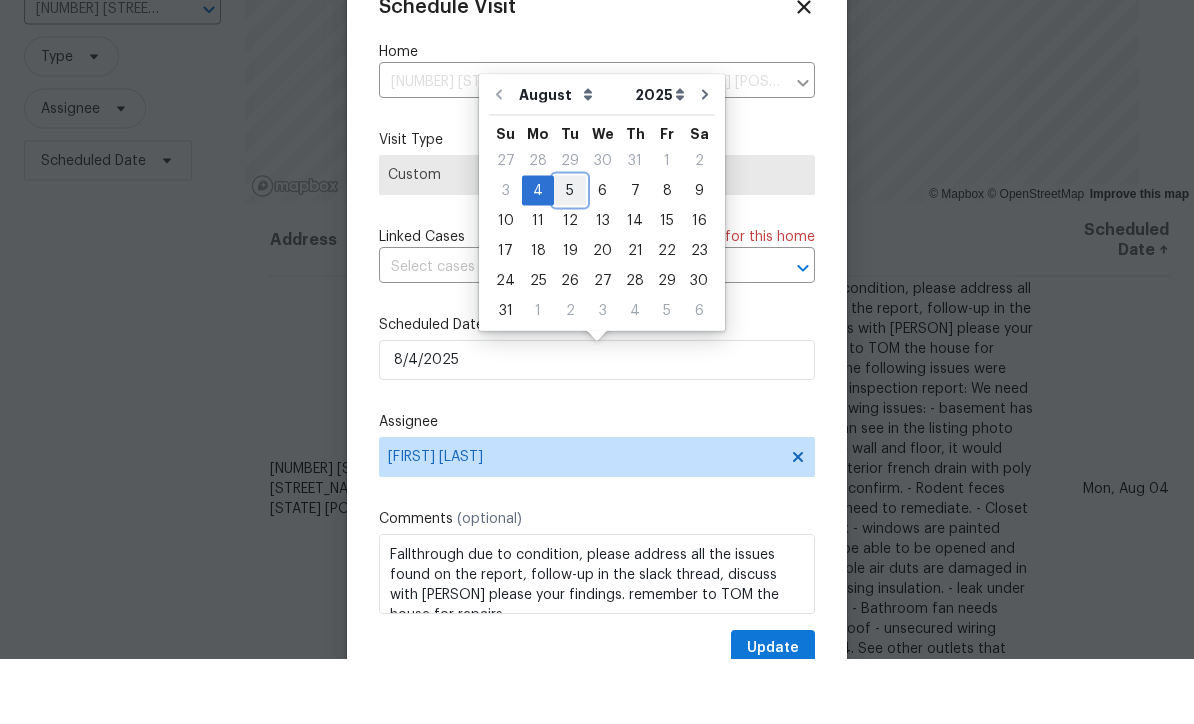click on "5" at bounding box center [570, 256] 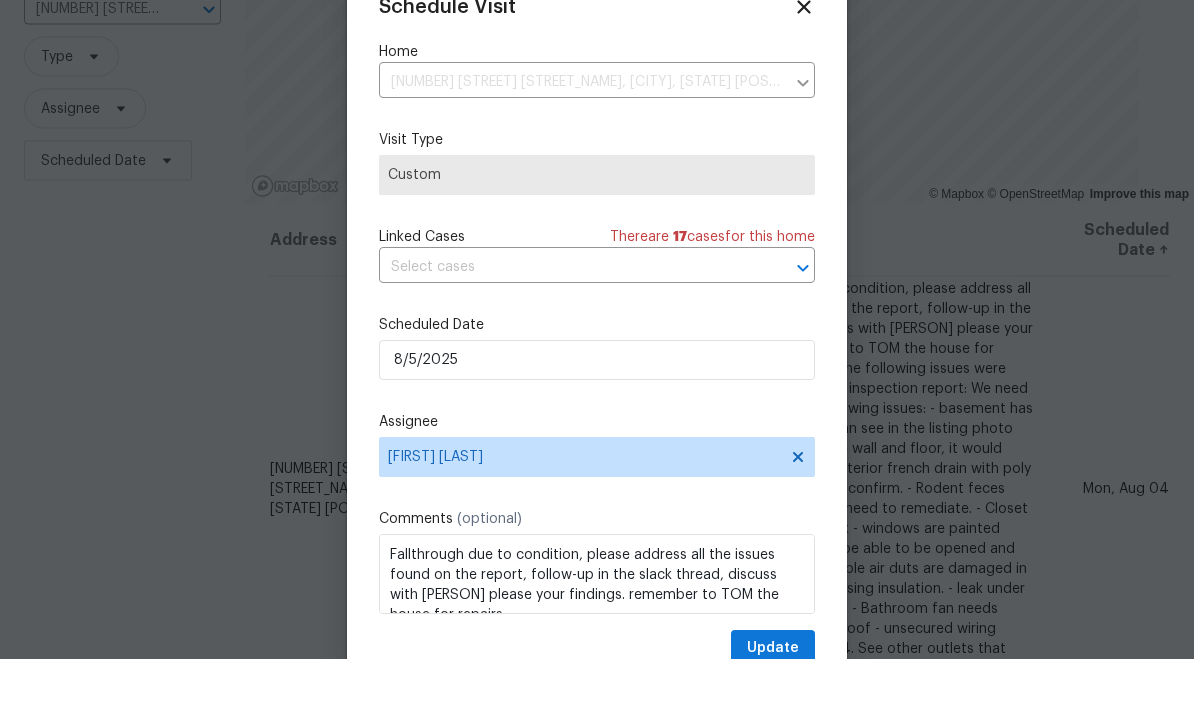 scroll, scrollTop: 66, scrollLeft: 0, axis: vertical 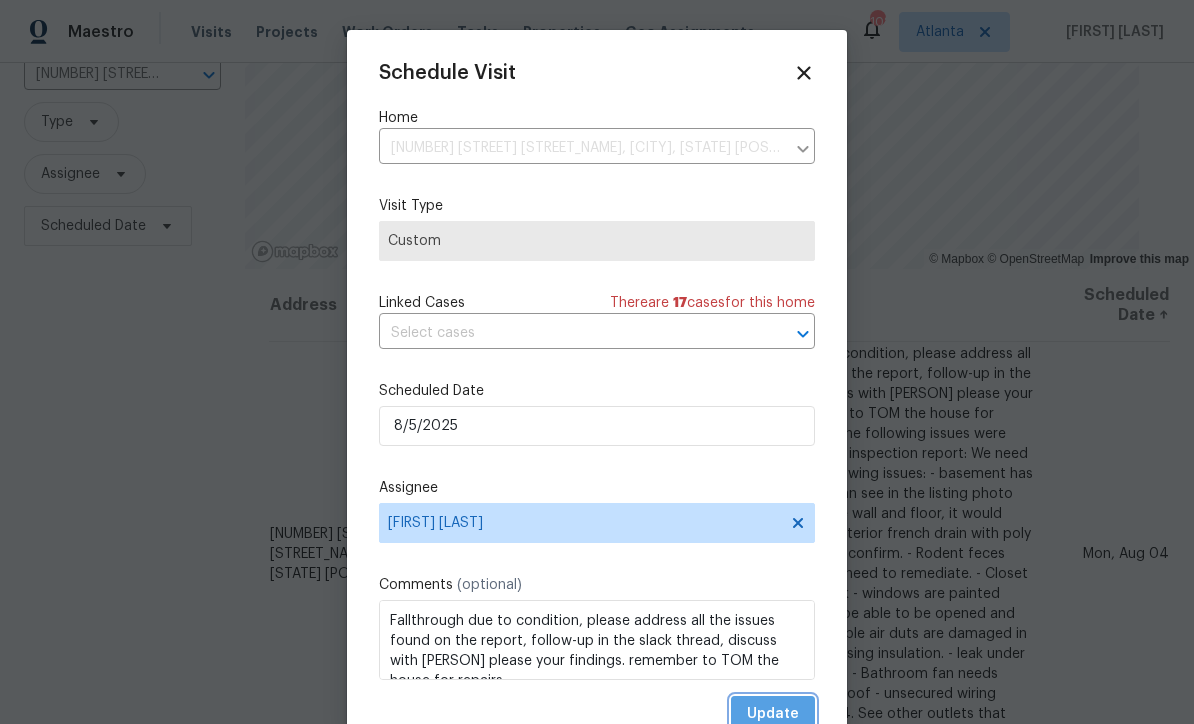 click on "Update" at bounding box center [773, 714] 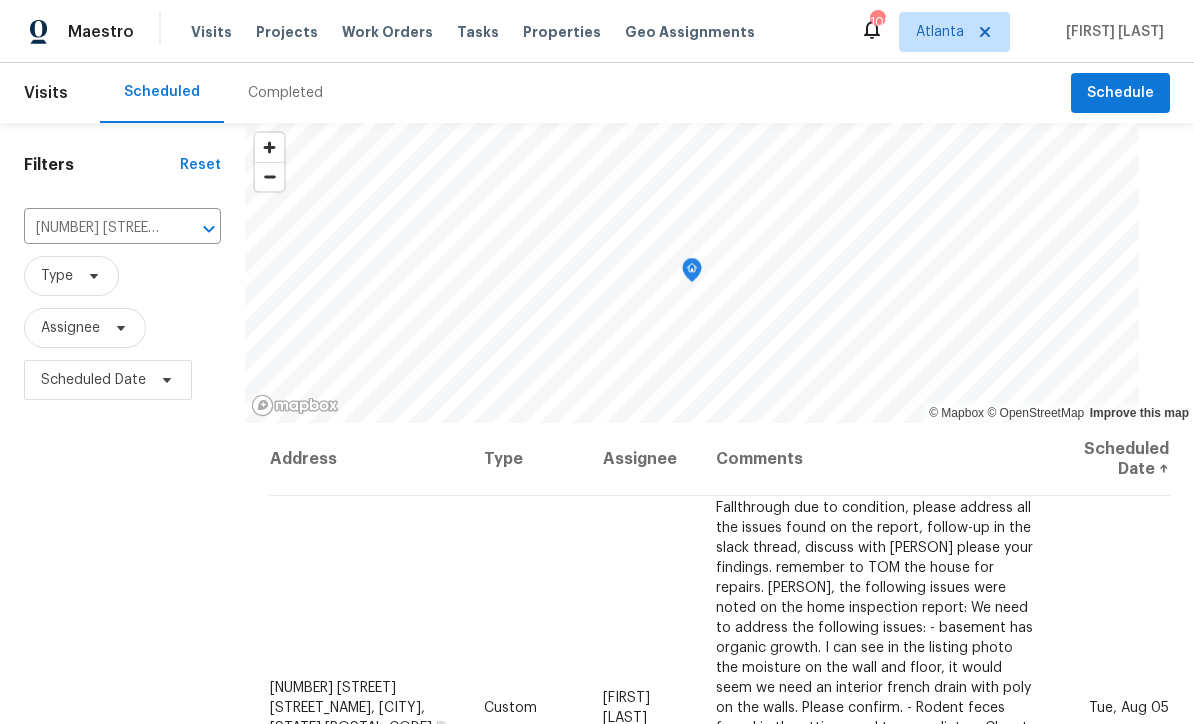 scroll, scrollTop: 0, scrollLeft: 0, axis: both 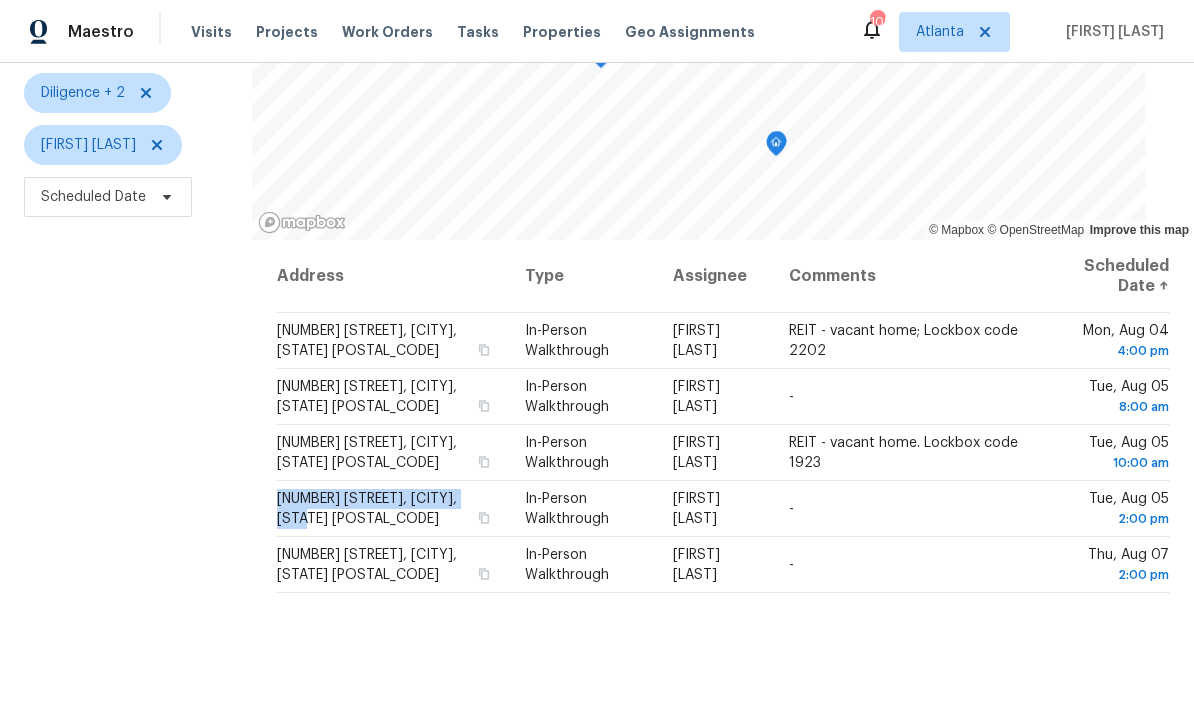 click on "Filters Reset ​ Diligence + 2 Mirsad Srna Scheduled Date" at bounding box center (126, 379) 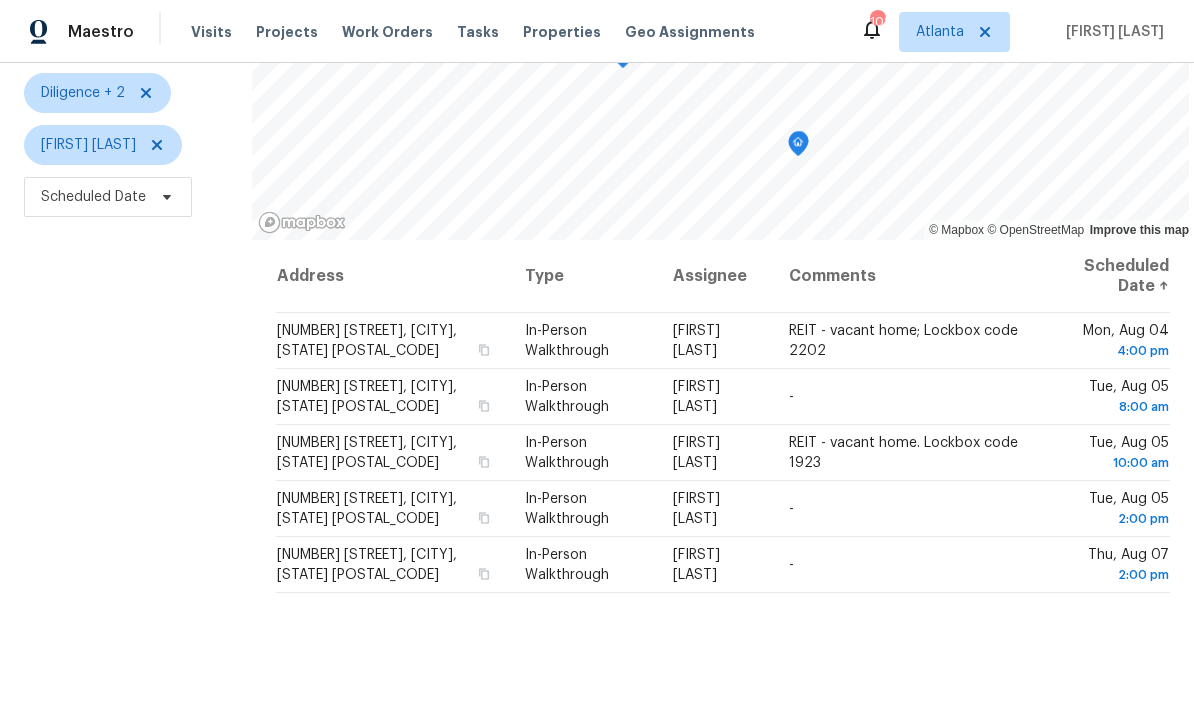 scroll, scrollTop: 0, scrollLeft: 0, axis: both 